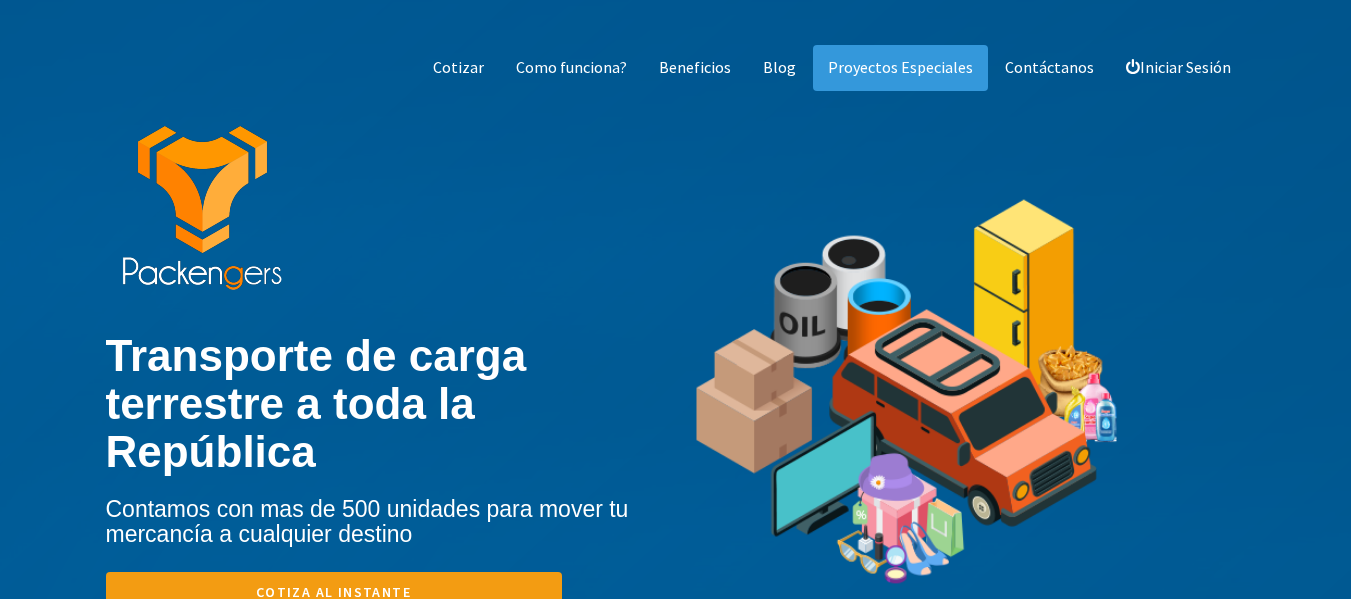 scroll, scrollTop: 0, scrollLeft: 0, axis: both 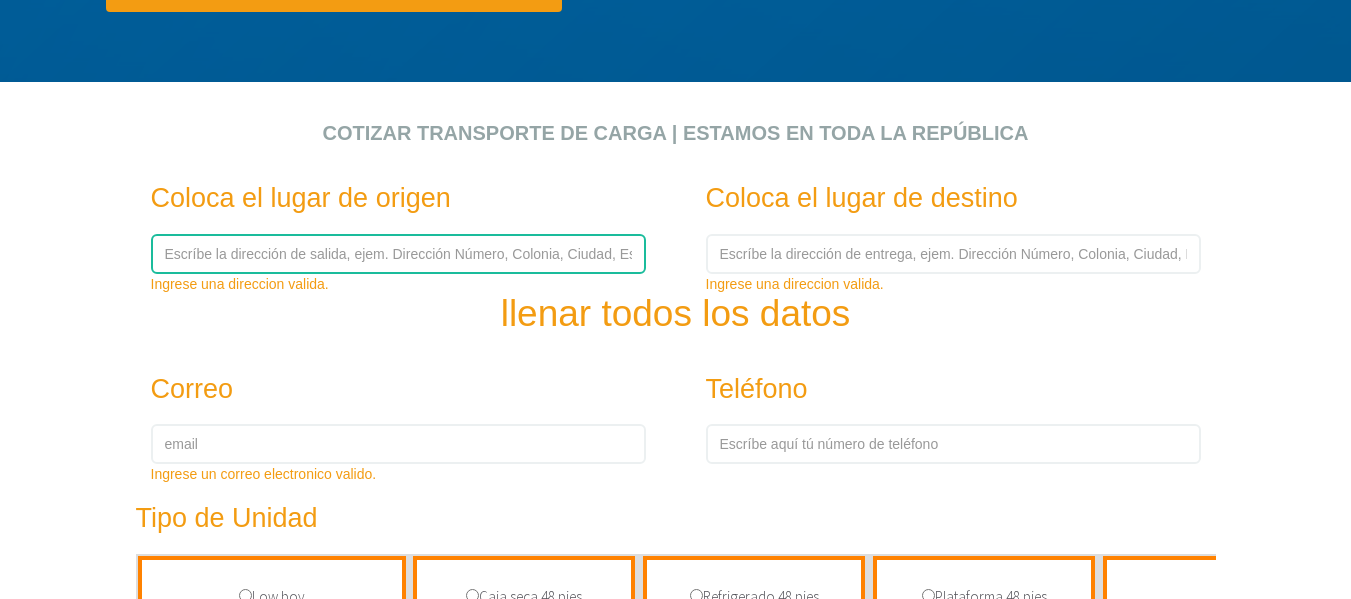 click at bounding box center (398, 254) 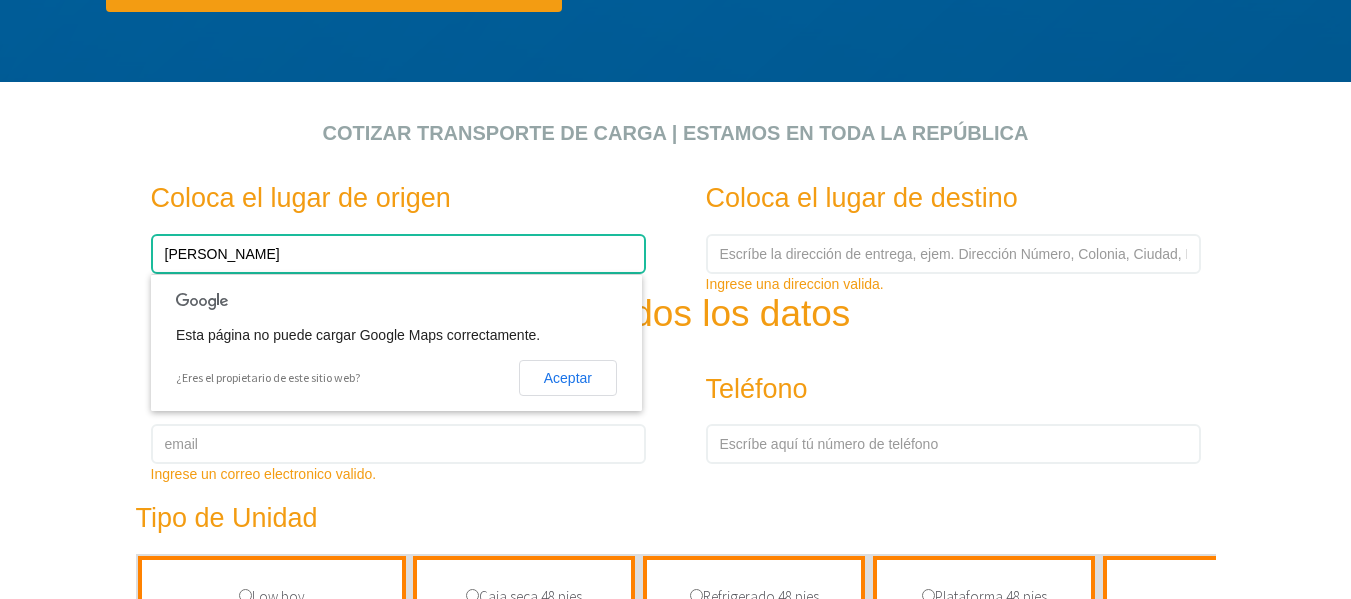 type on "[PERSON_NAME]" 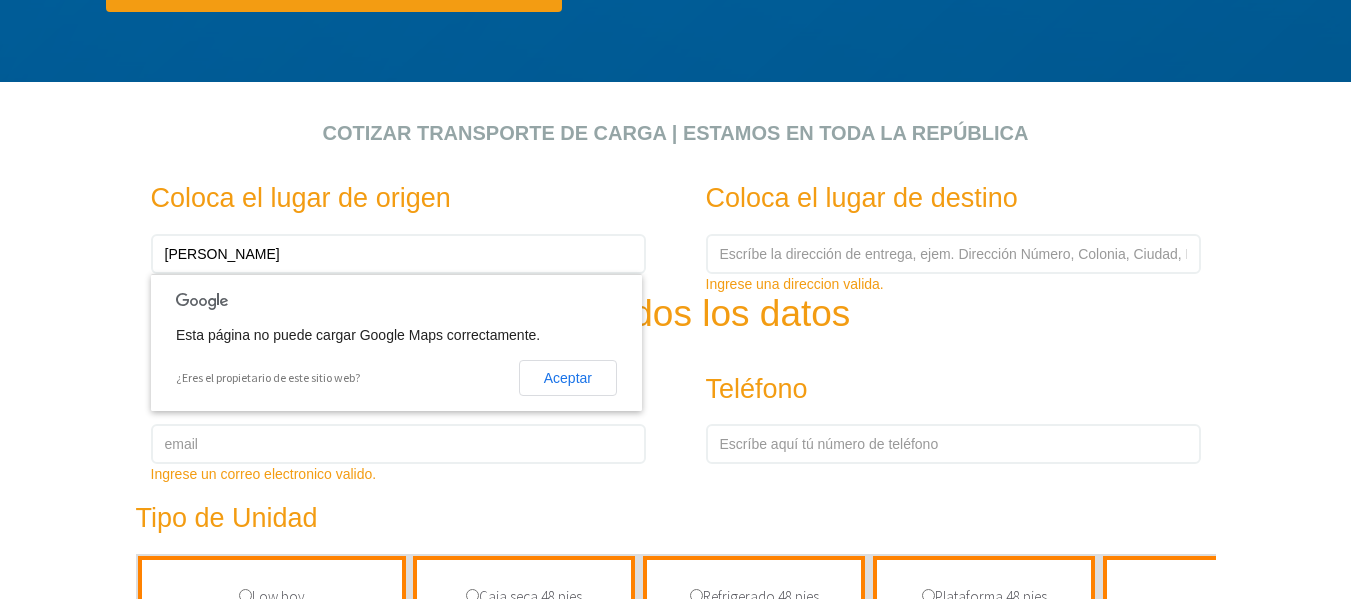 click on "Coloca el lugar de destino" at bounding box center (931, 199) 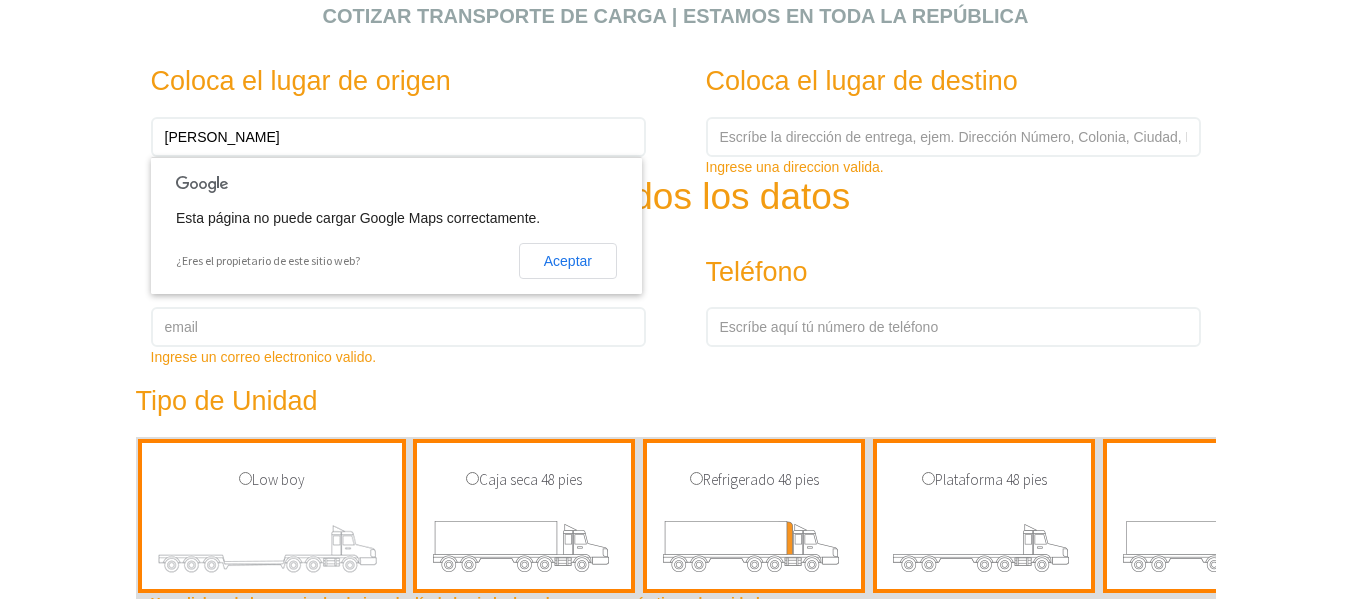 scroll, scrollTop: 700, scrollLeft: 0, axis: vertical 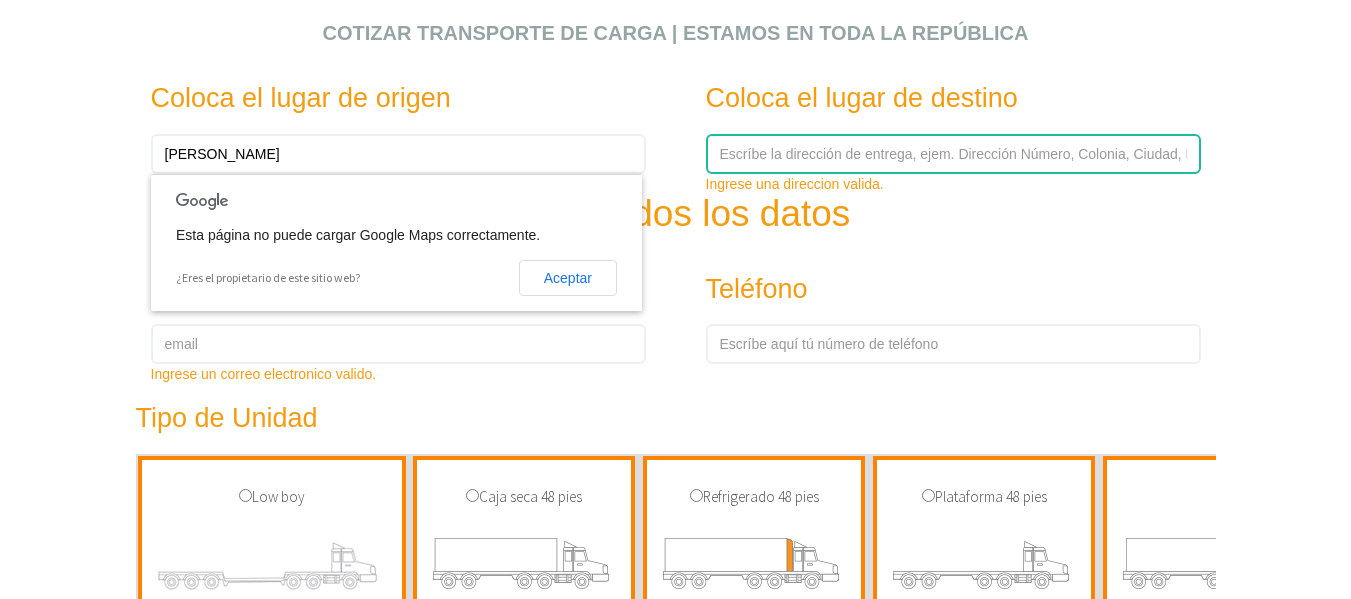click at bounding box center [953, 154] 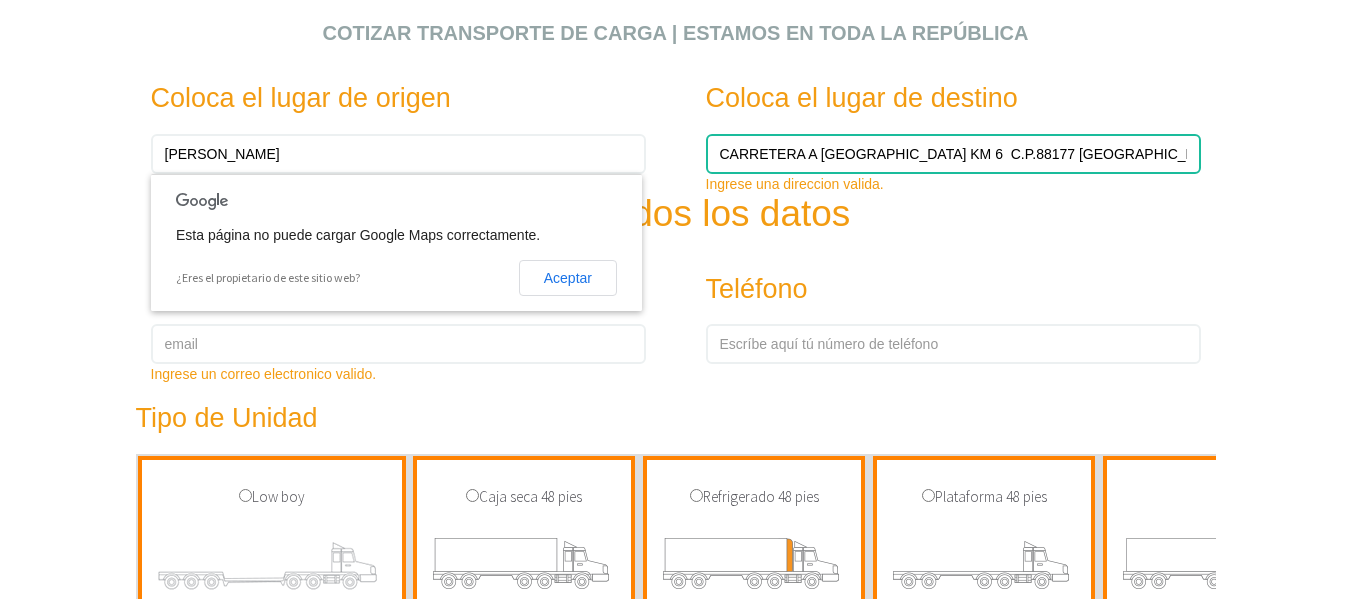 scroll, scrollTop: 0, scrollLeft: 140, axis: horizontal 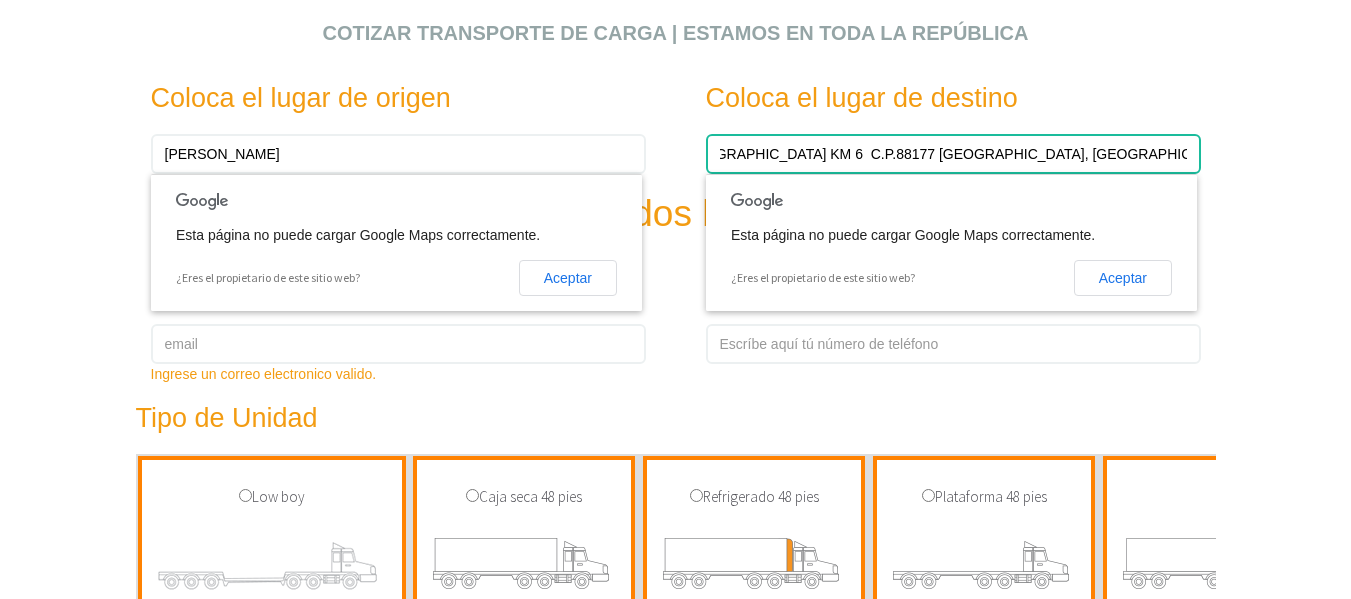 type on "CARRETERA A [GEOGRAPHIC_DATA] KM 6  C.P.88177 [GEOGRAPHIC_DATA], [GEOGRAPHIC_DATA], [GEOGRAPHIC_DATA]" 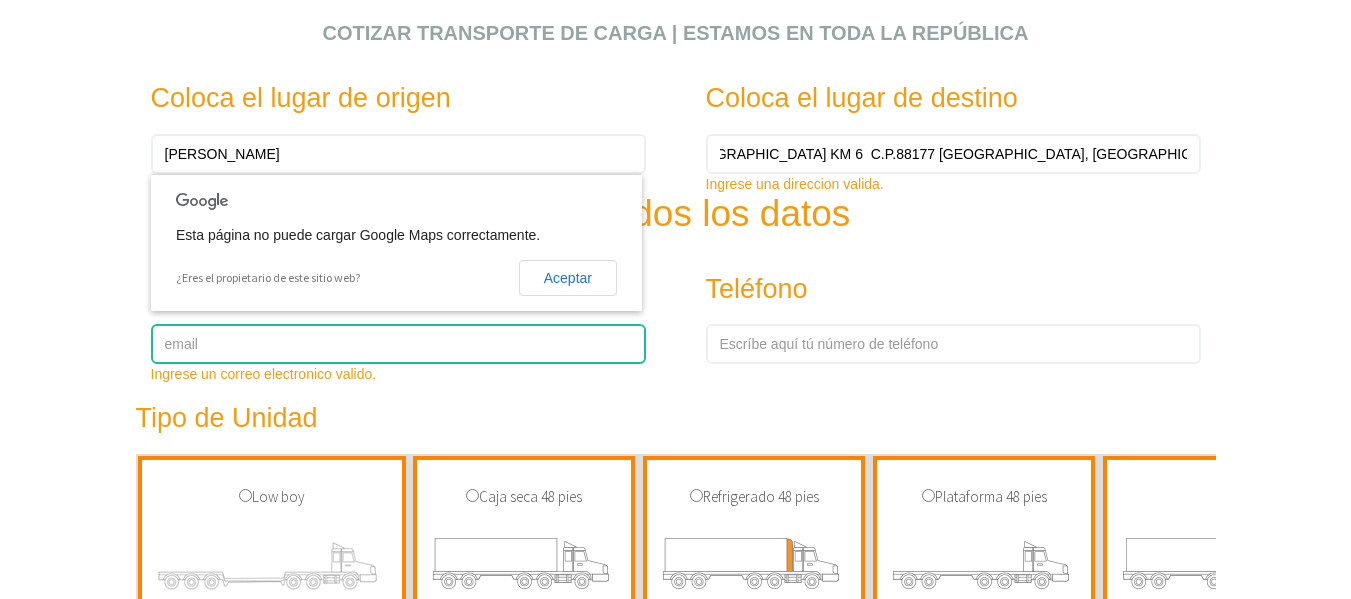 scroll, scrollTop: 0, scrollLeft: 0, axis: both 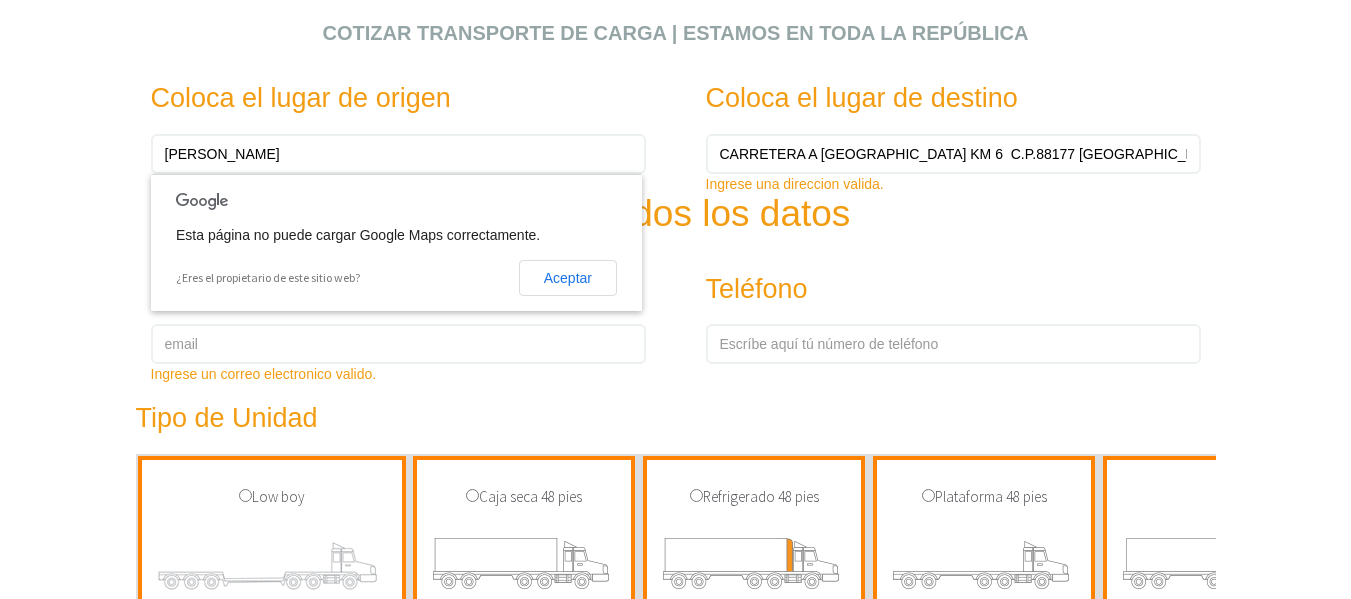 click on "Cotizar transporte de carga | Estamos en toda la República
Coloca el lugar de origen
Tlajomulco de Zúñiga
Ingrese una direccion valida.
Coloca el lugar de destino" at bounding box center [675, 20] 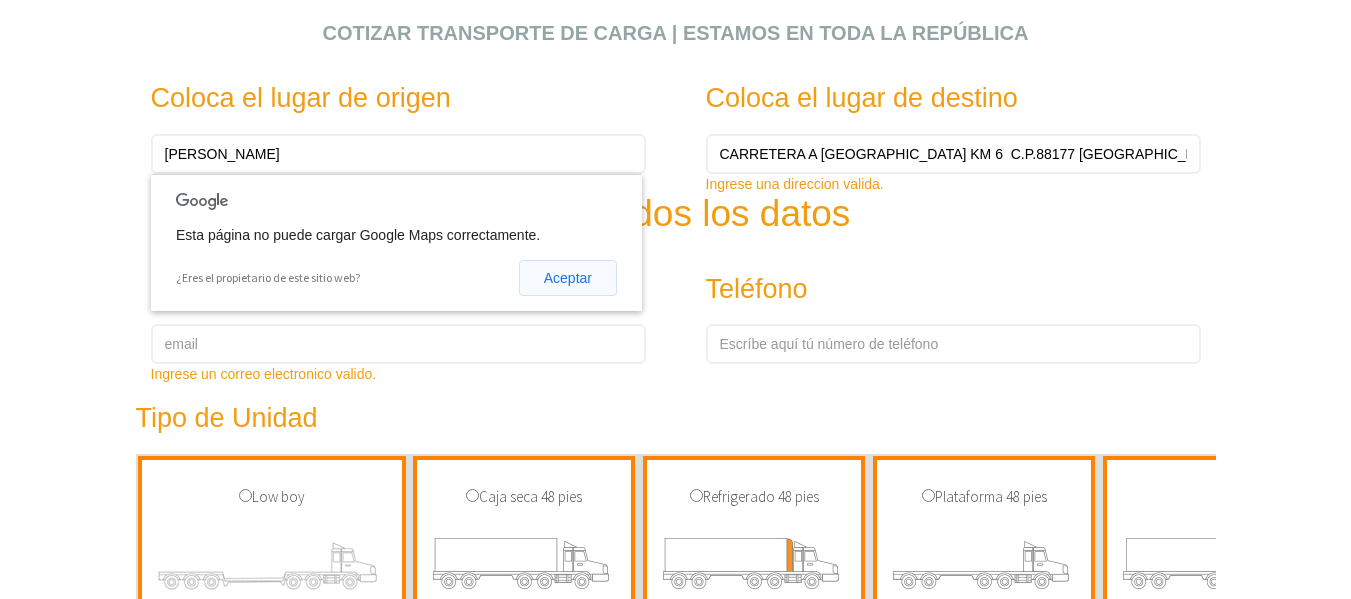 click on "Aceptar" at bounding box center [568, 278] 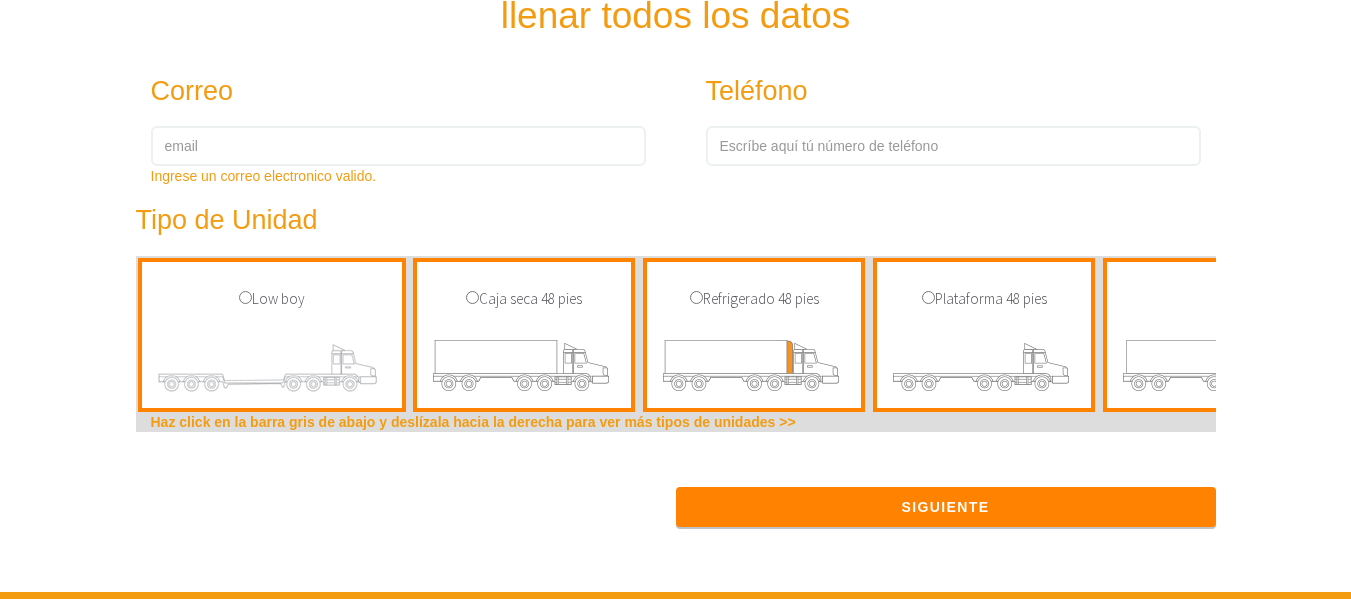 scroll, scrollTop: 900, scrollLeft: 0, axis: vertical 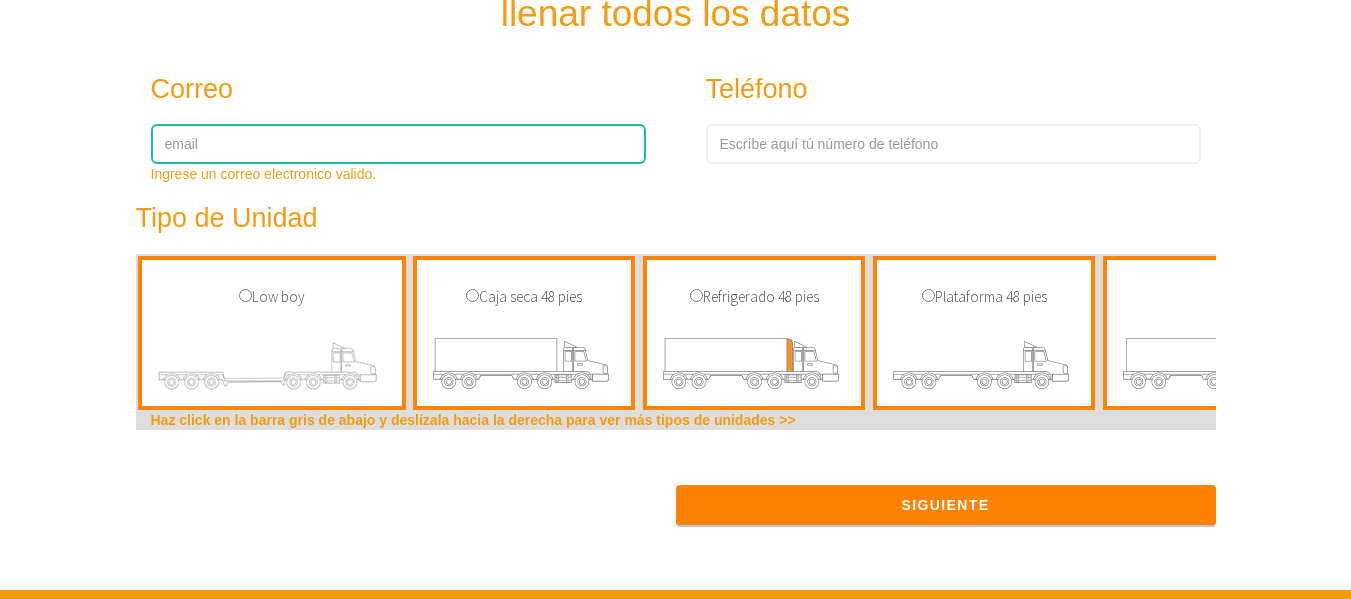 click at bounding box center [398, 144] 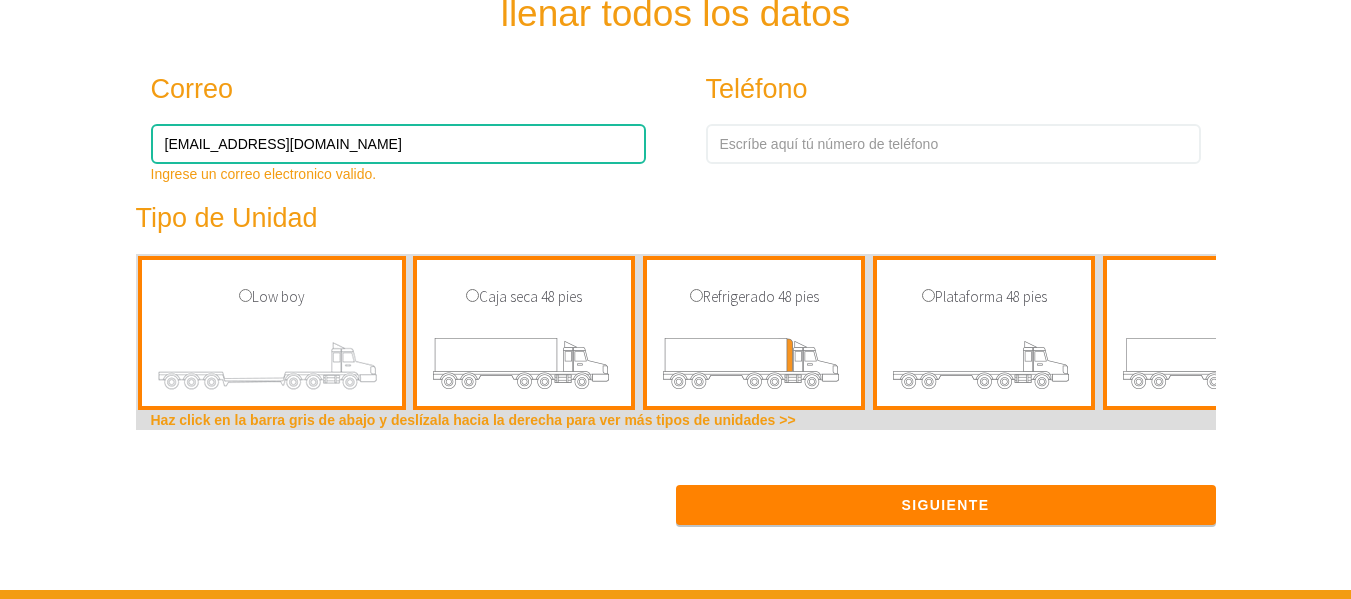 type on "[EMAIL_ADDRESS][DOMAIN_NAME]" 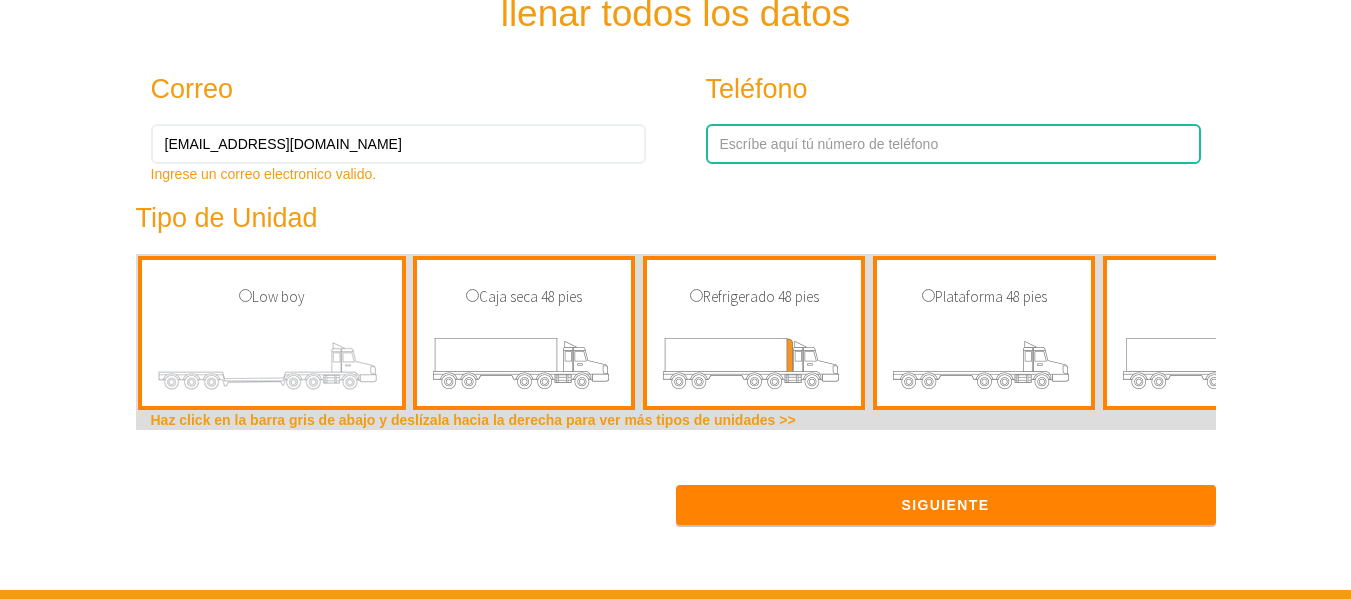 click at bounding box center [953, 144] 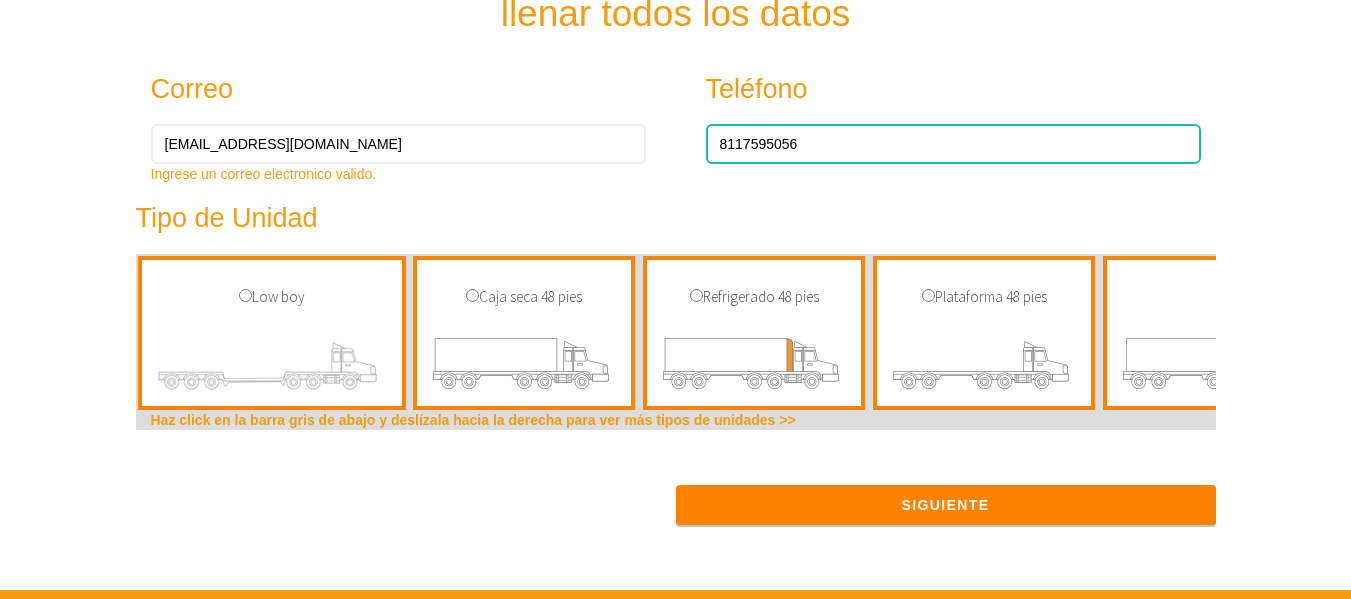 type on "8117595056" 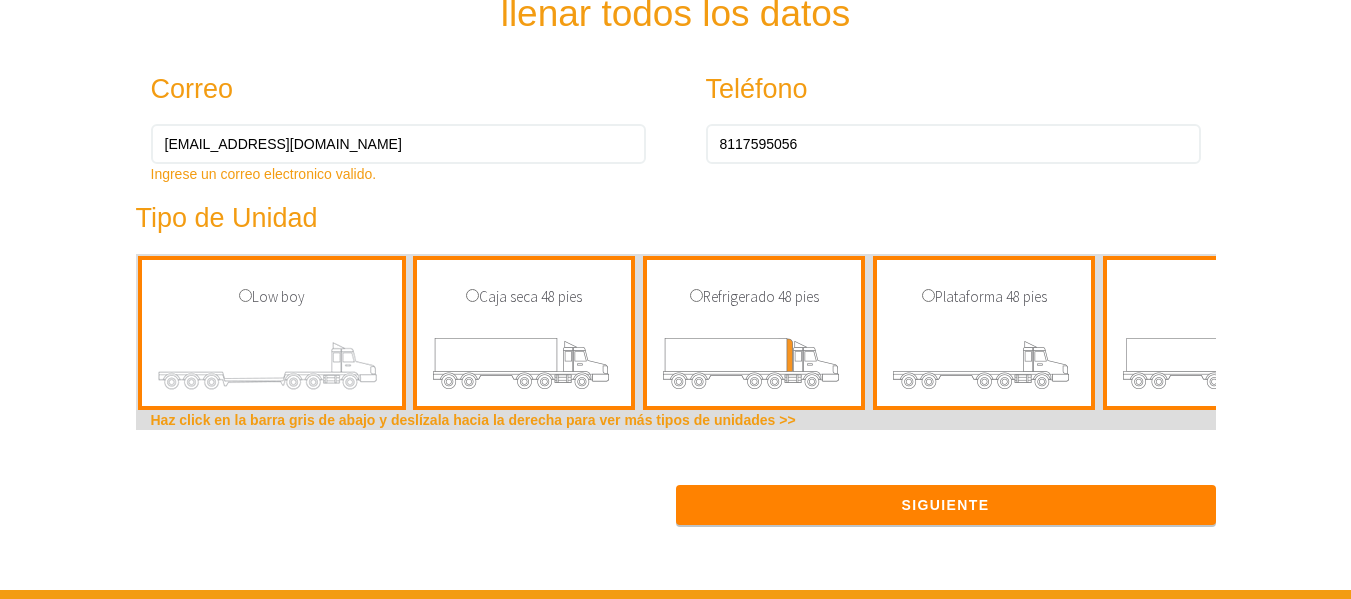click on "Tipo de Unidad" at bounding box center [630, 219] 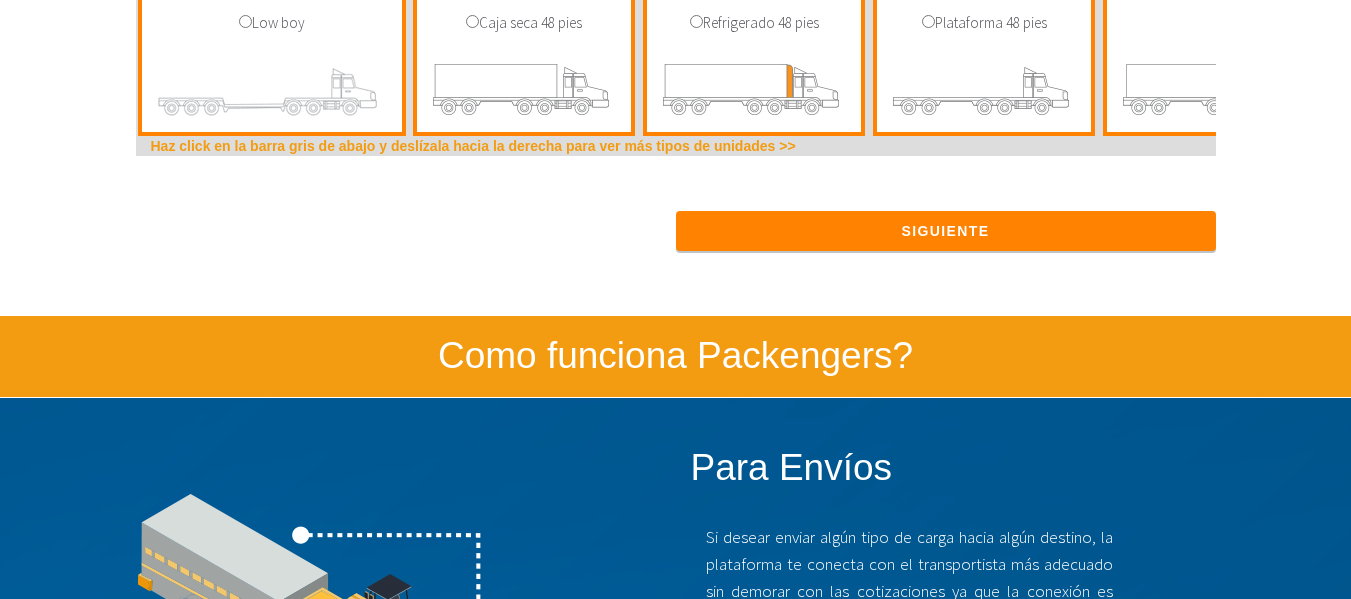 scroll, scrollTop: 1200, scrollLeft: 0, axis: vertical 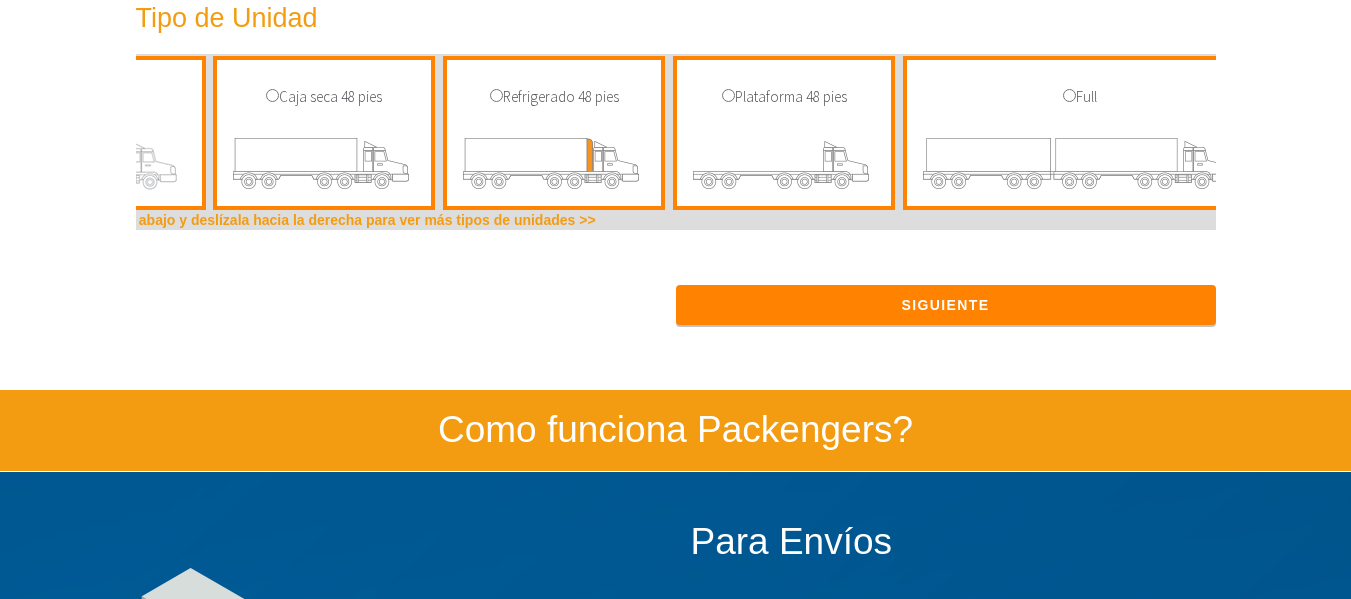 click at bounding box center [1079, 167] 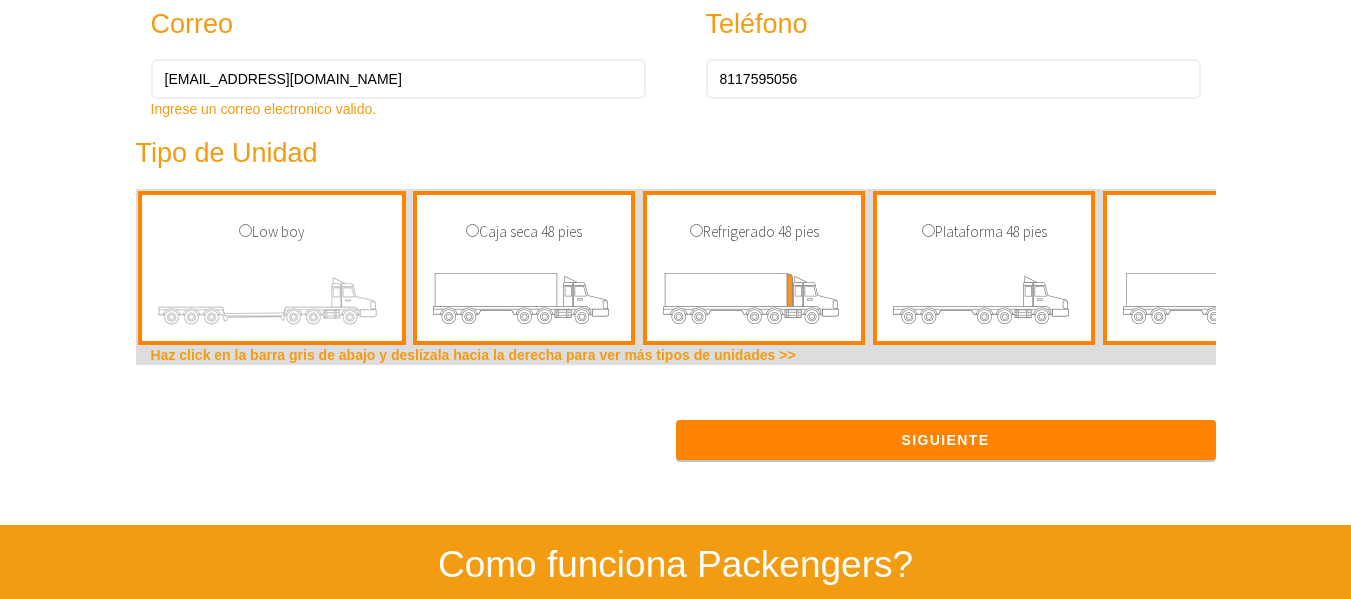 scroll, scrollTop: 1000, scrollLeft: 0, axis: vertical 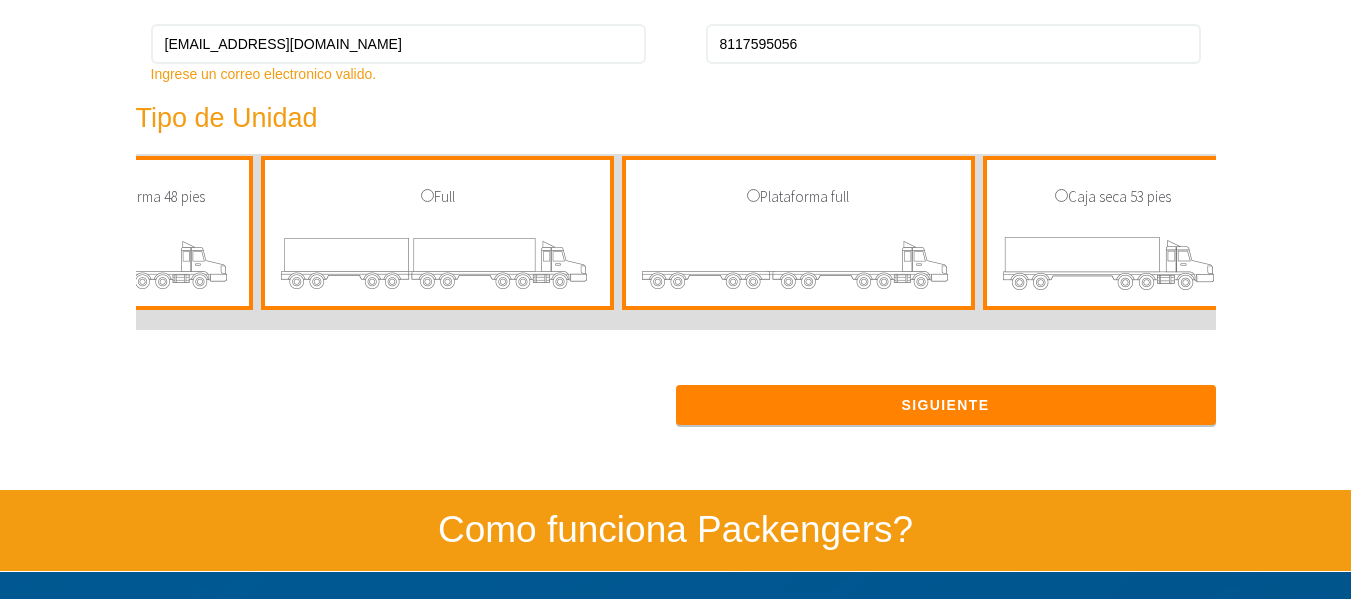 click on "Low boy
Caja seca 48 pies
Refrigerado 48 pies
Full" at bounding box center (676, 242) 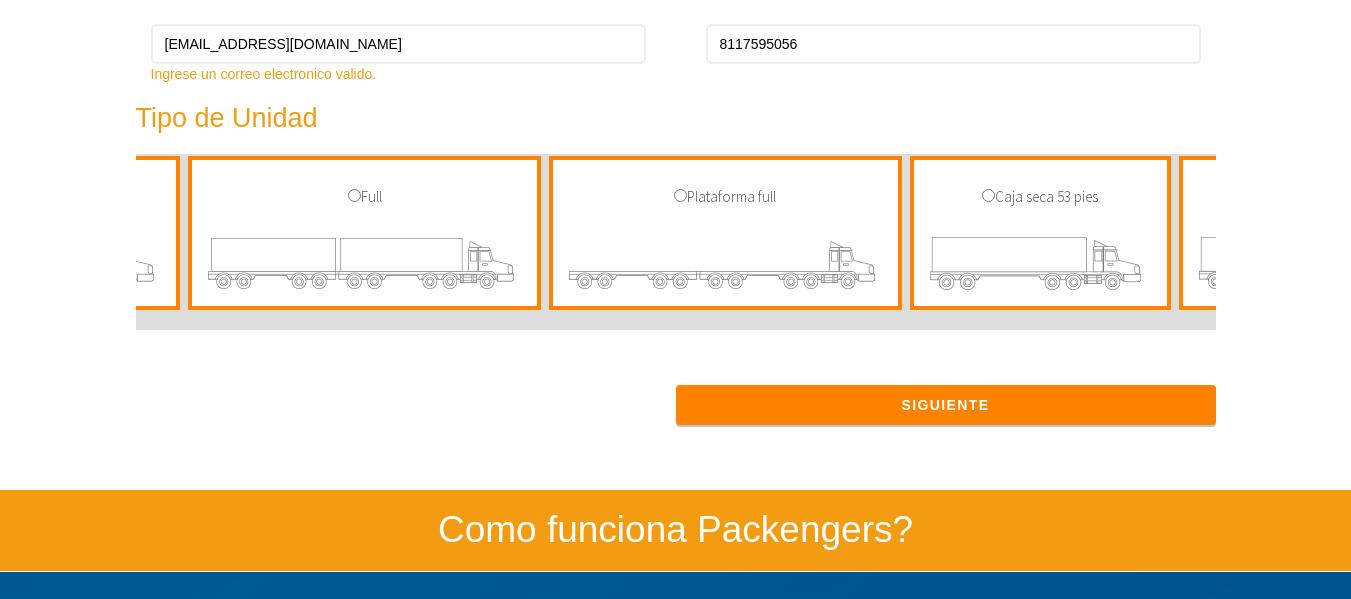 scroll, scrollTop: 0, scrollLeft: 965, axis: horizontal 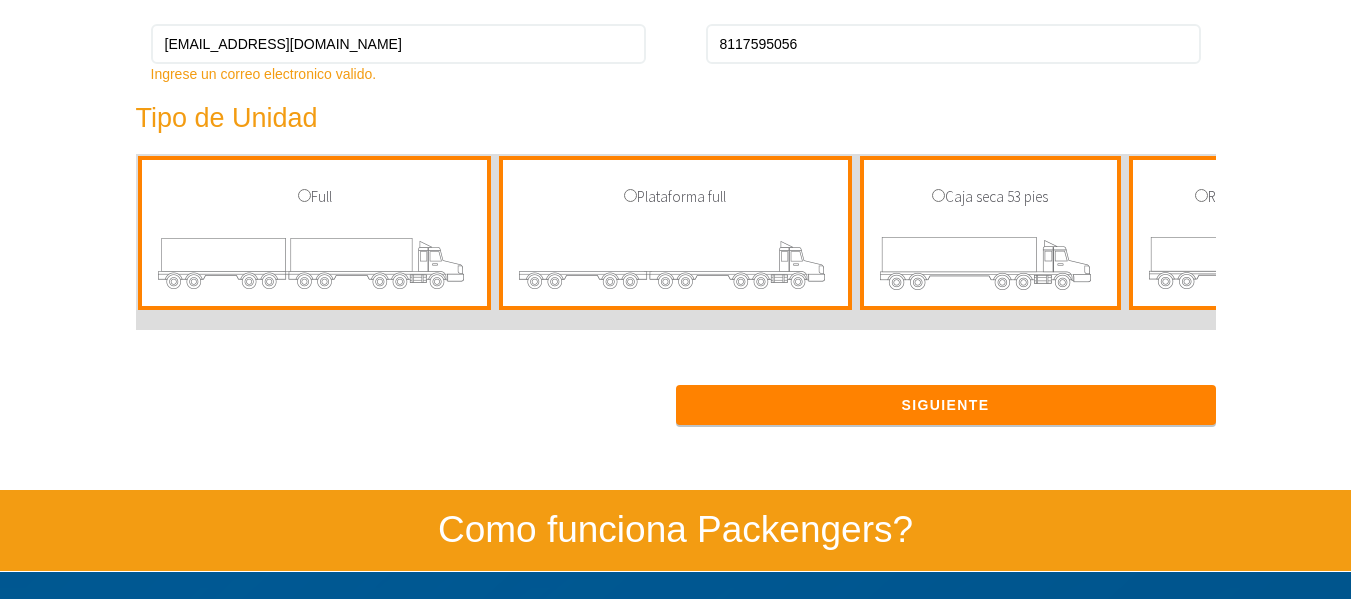 click at bounding box center [314, 267] 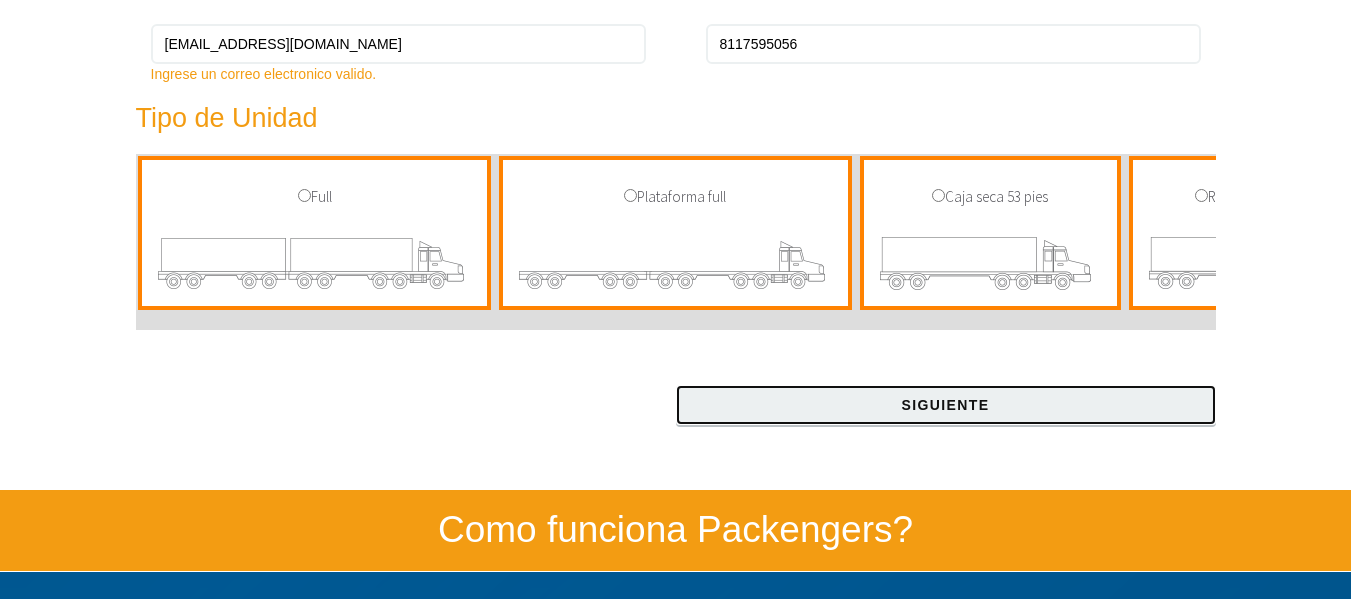 click on "Siguiente" at bounding box center [946, 405] 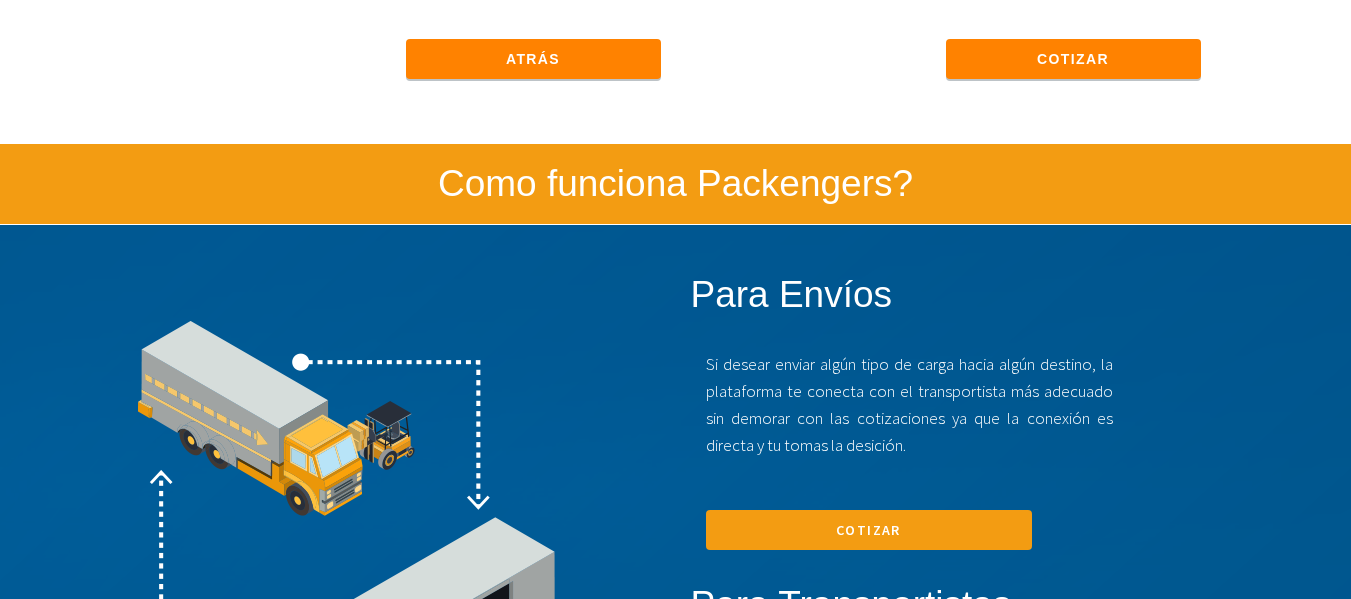 scroll, scrollTop: 722, scrollLeft: 0, axis: vertical 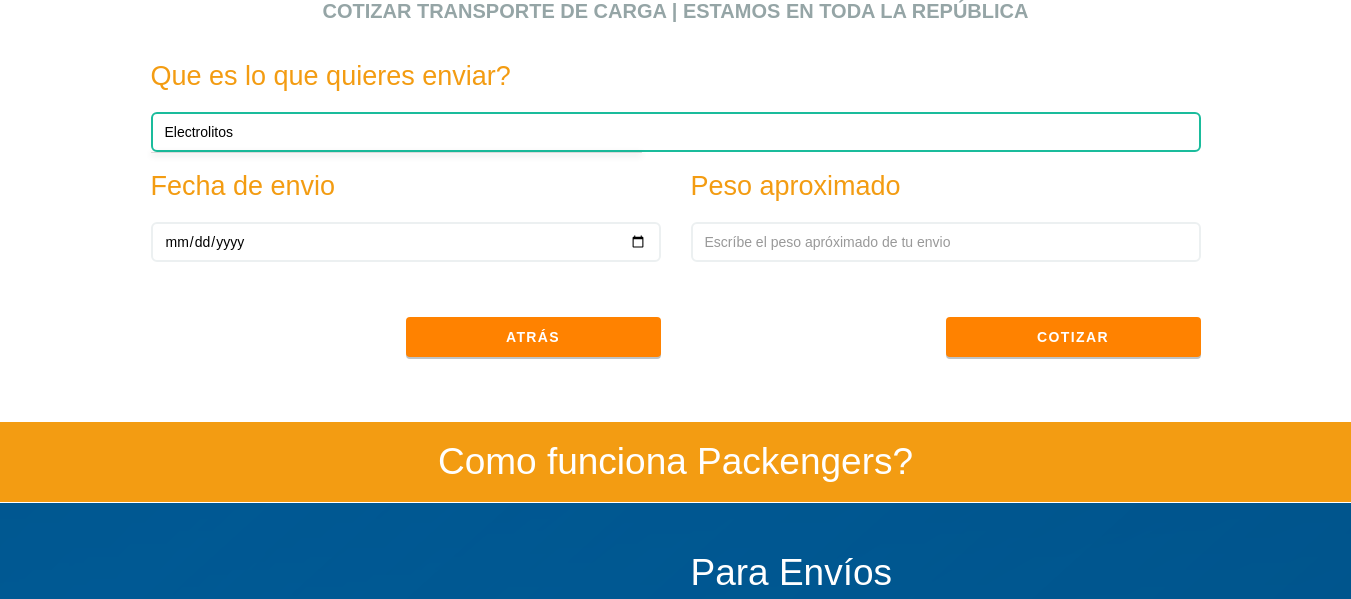 type on "Electrolitos" 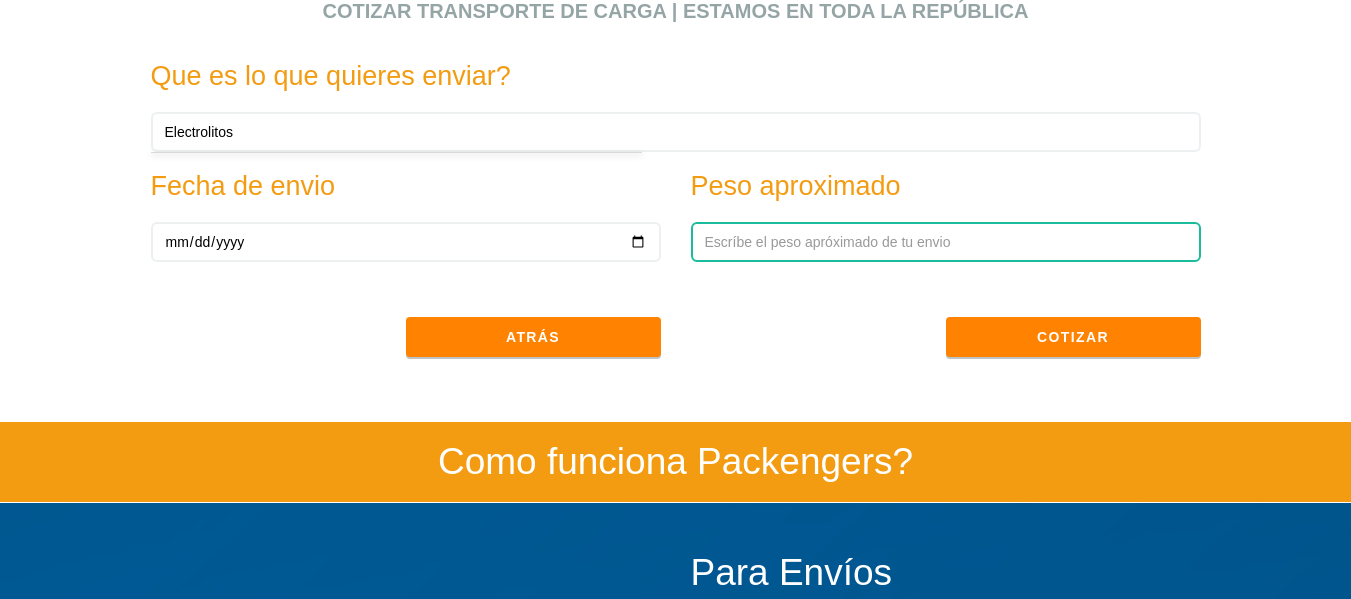 click at bounding box center (946, 242) 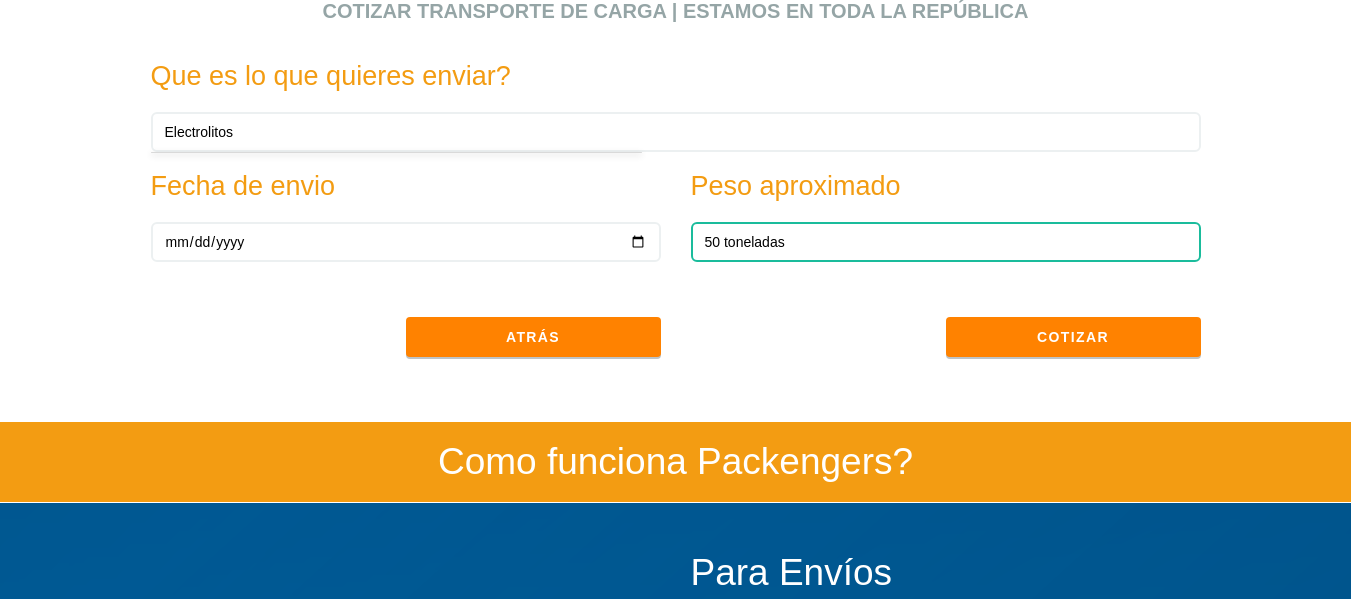 type on "50 toneladas" 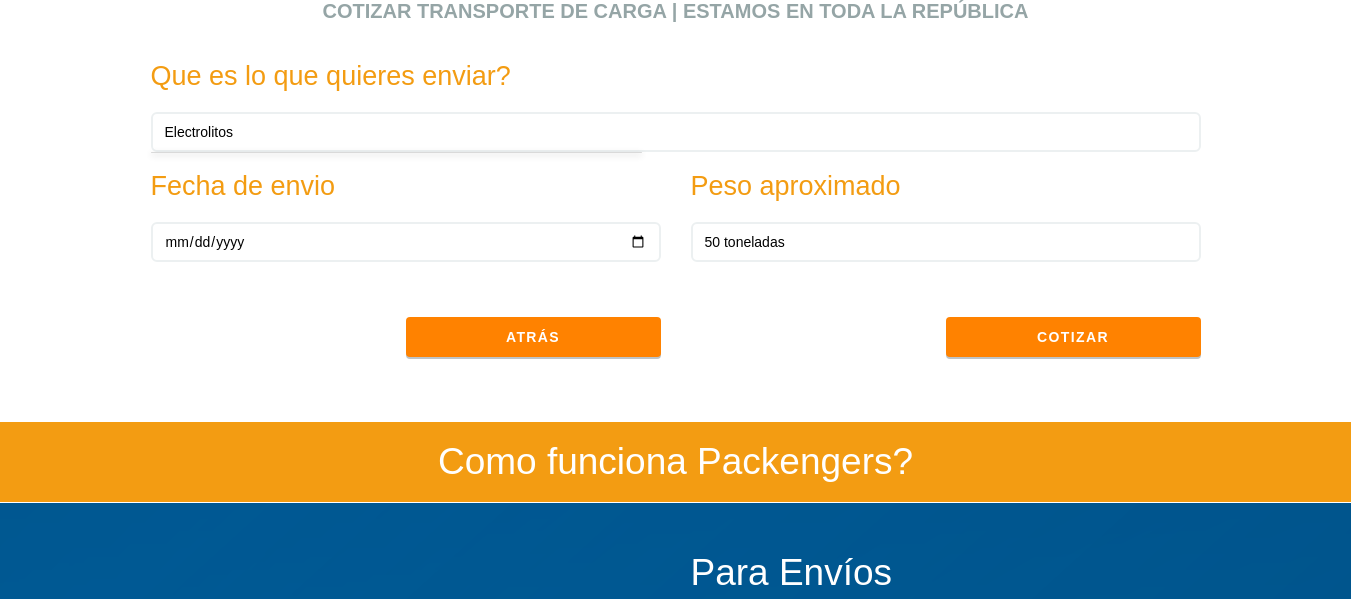 click on "Atrás" at bounding box center (406, 317) 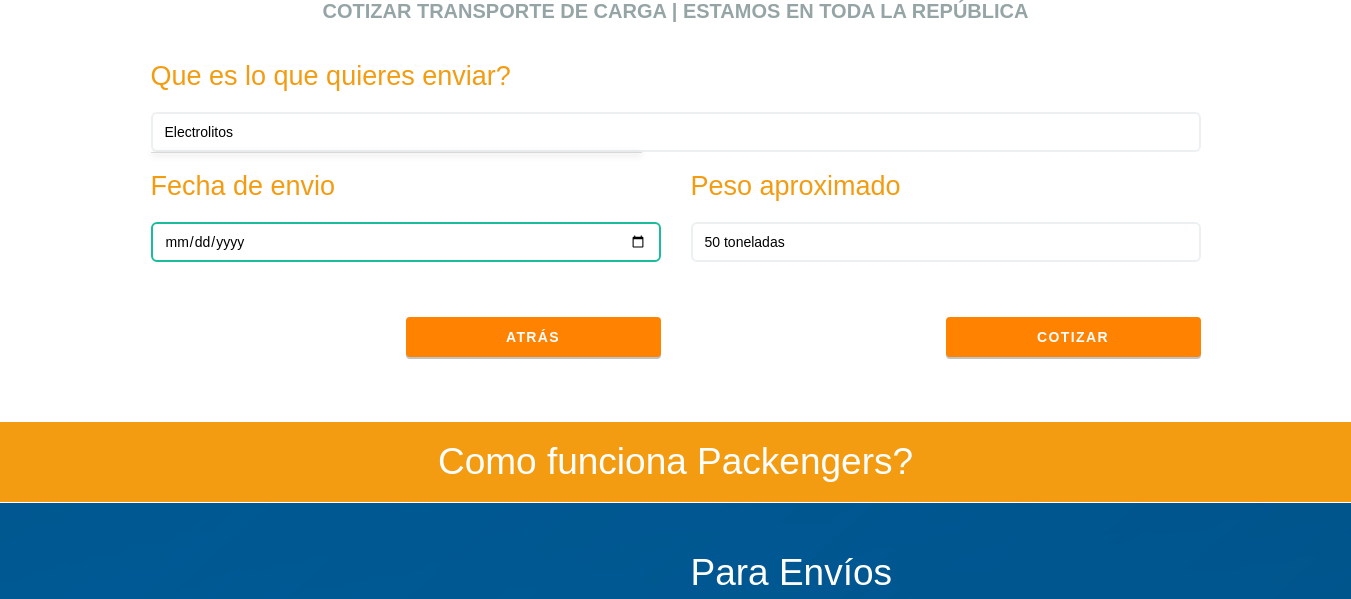 click at bounding box center (406, 242) 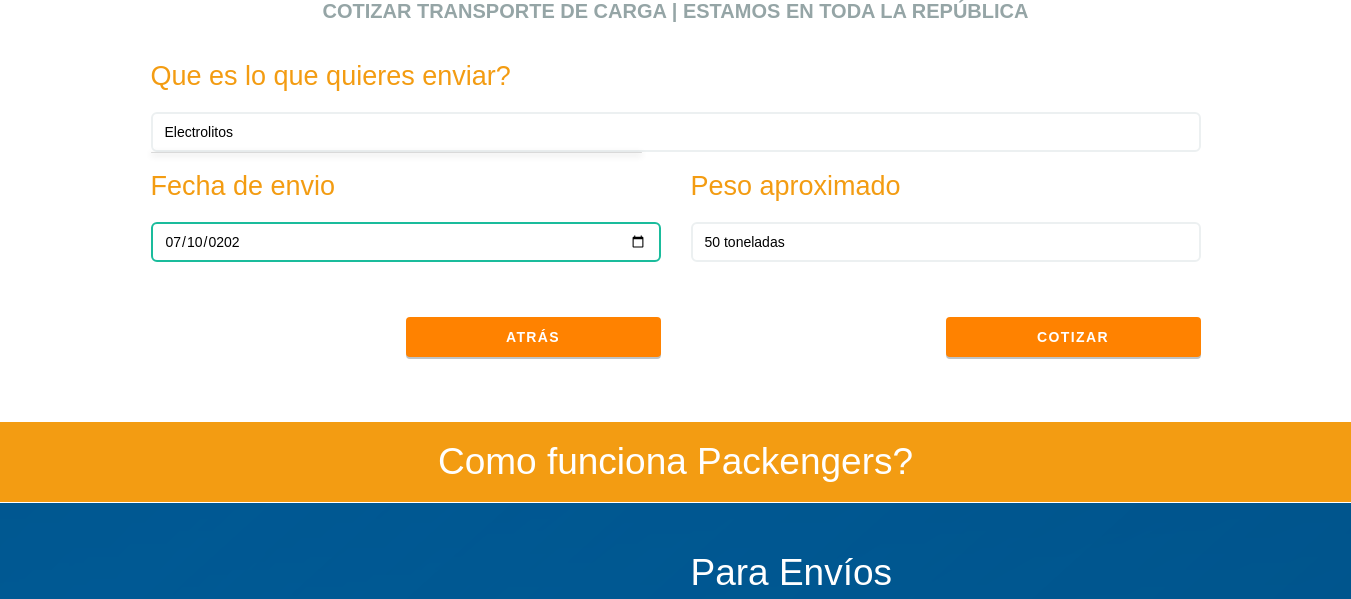 type on "[DATE]" 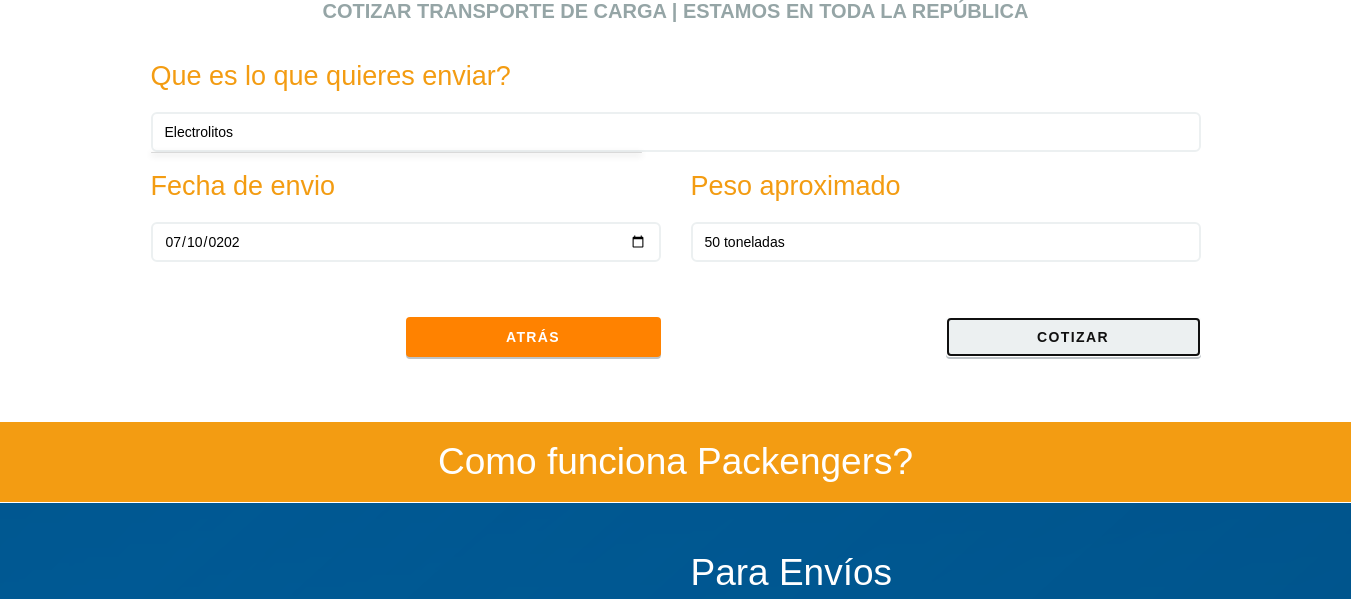 click on "Cotizar" at bounding box center (1073, 337) 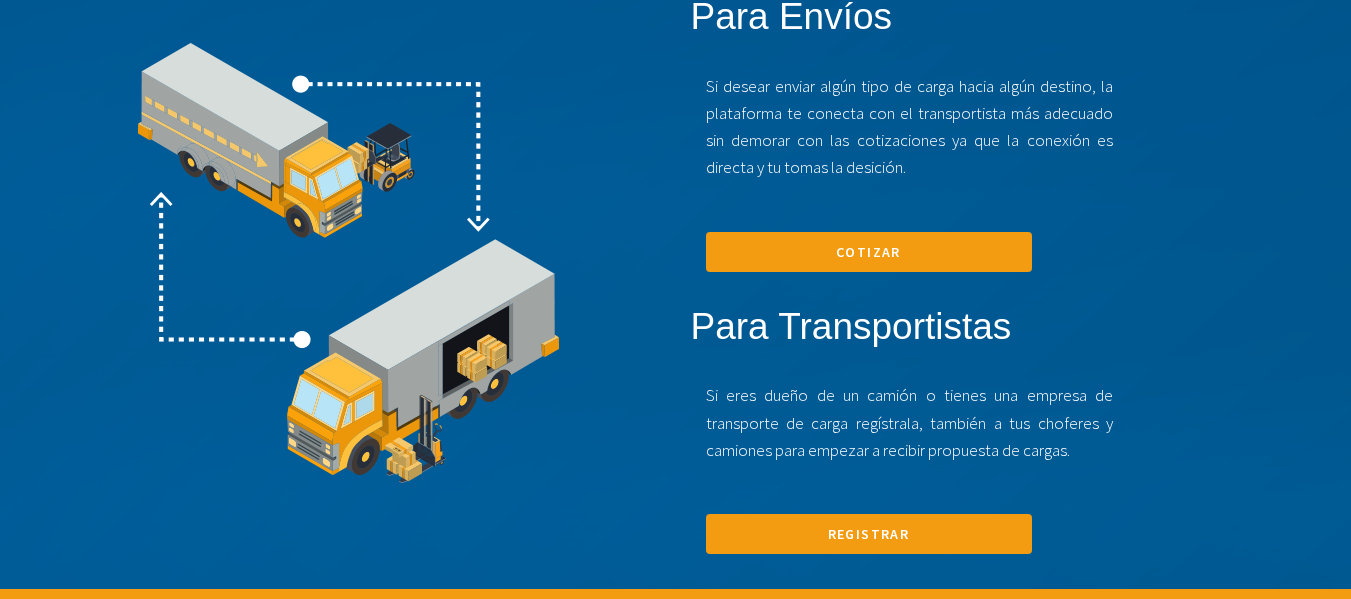 scroll, scrollTop: 1322, scrollLeft: 0, axis: vertical 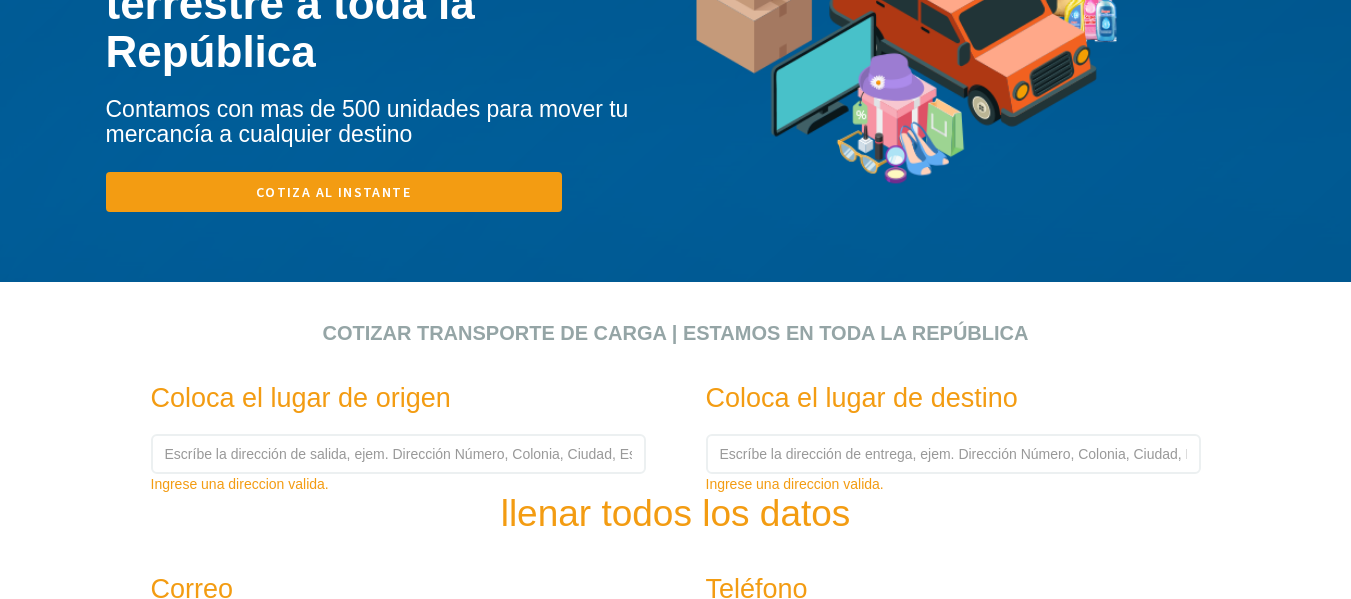 click on "Cotiza al instante" at bounding box center (334, 192) 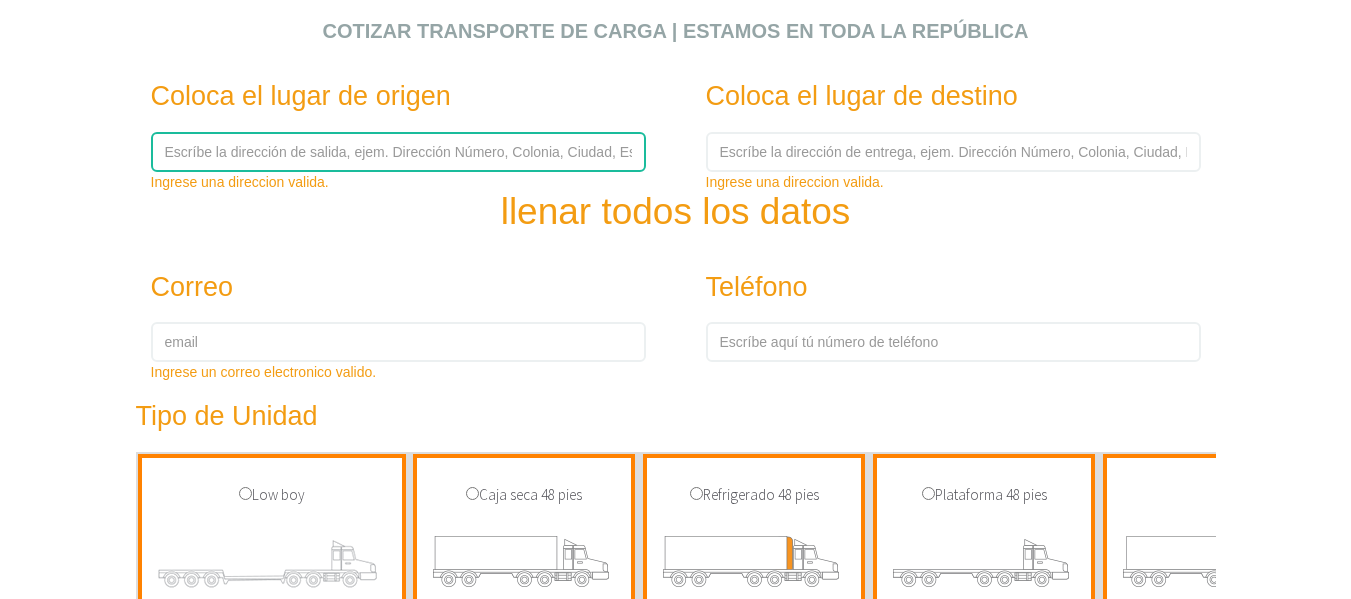 click at bounding box center [398, 152] 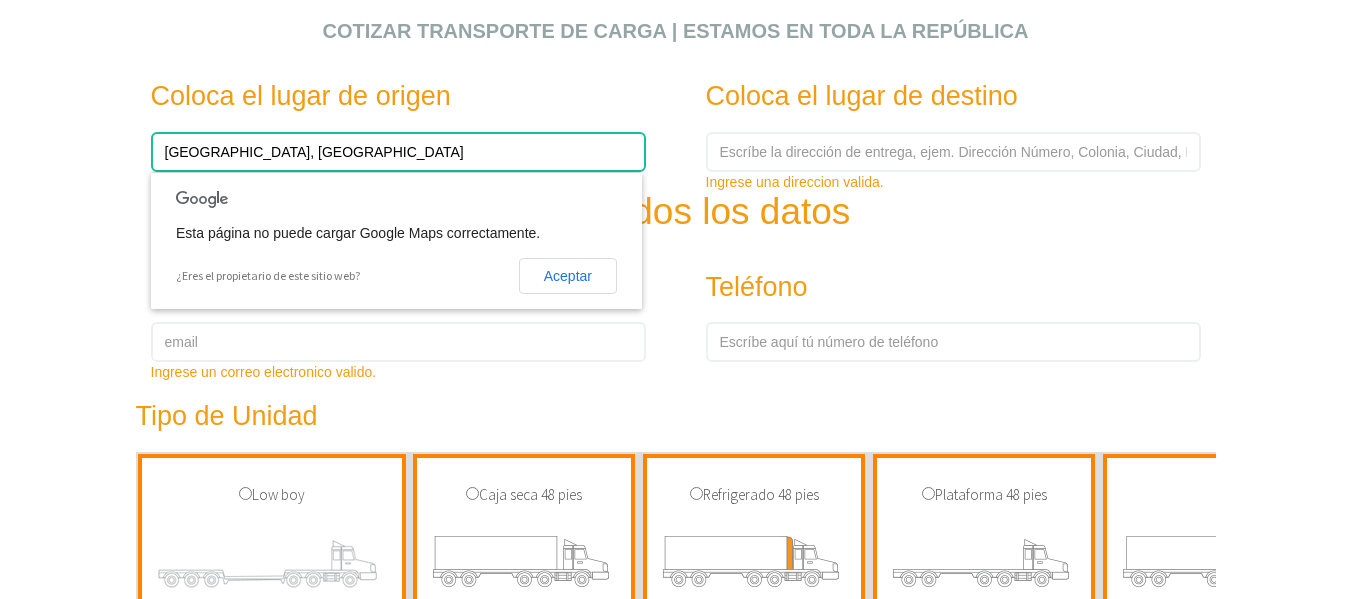 type on "[GEOGRAPHIC_DATA], [GEOGRAPHIC_DATA]" 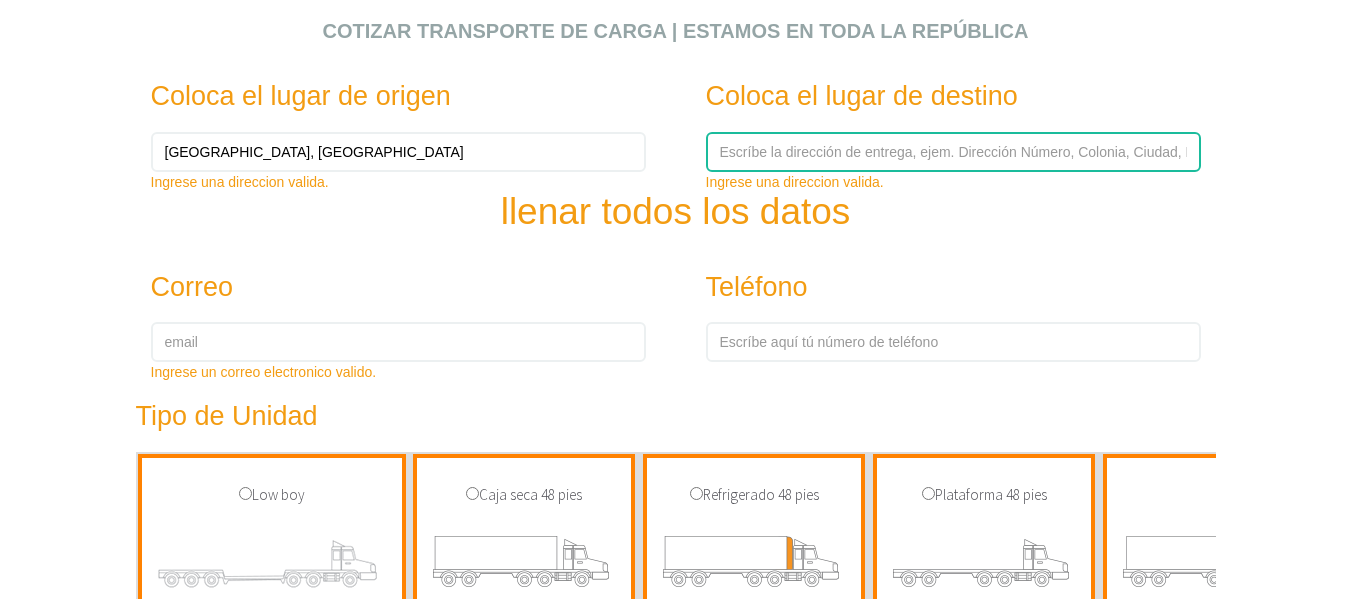 paste on "CARRETERA A [GEOGRAPHIC_DATA] KM 6  C.P.88177 [GEOGRAPHIC_DATA], [GEOGRAPHIC_DATA], [GEOGRAPHIC_DATA]" 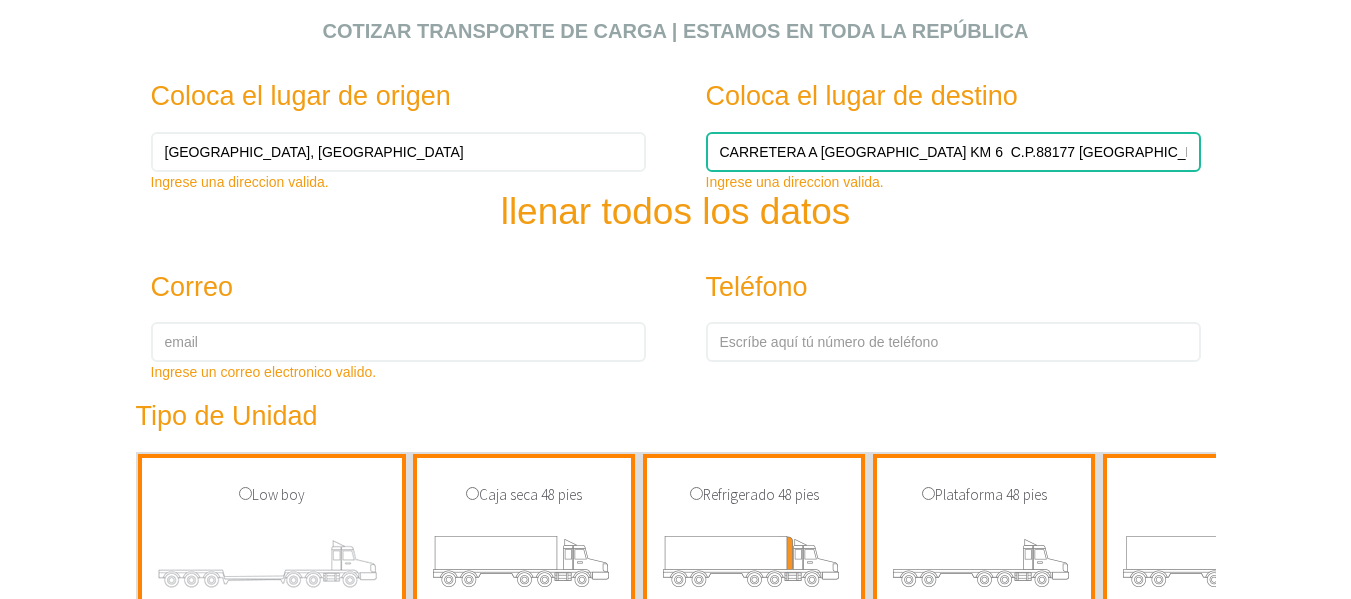 scroll, scrollTop: 0, scrollLeft: 140, axis: horizontal 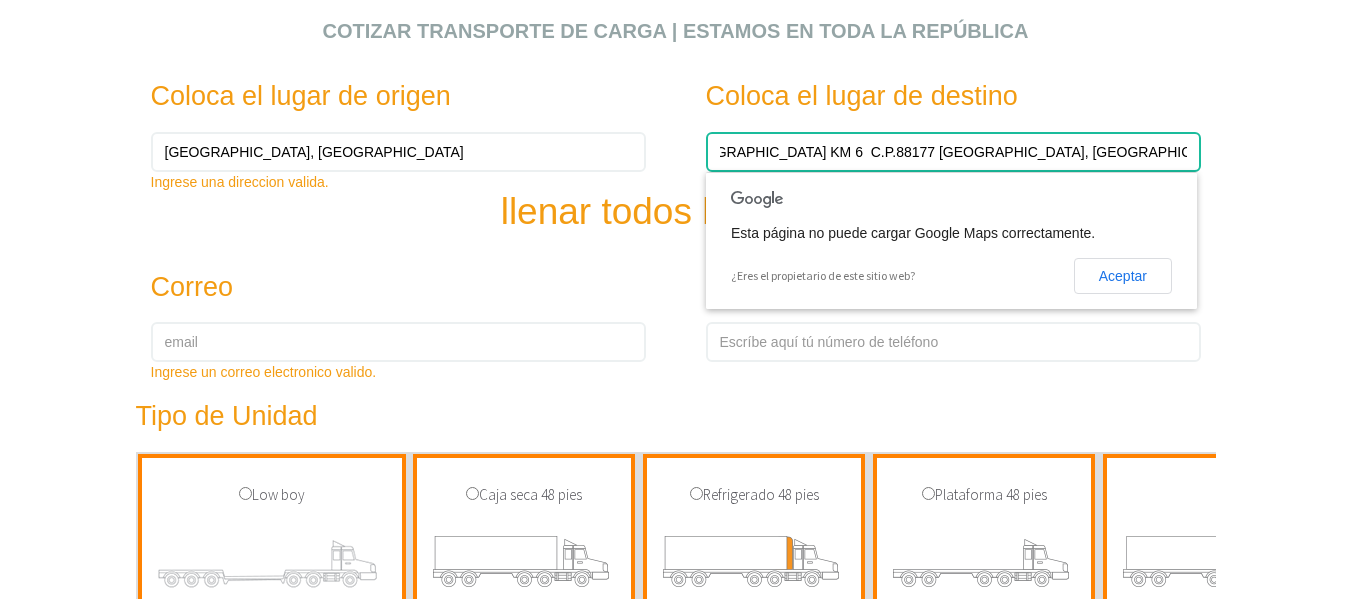 click on "CARRETERA A [GEOGRAPHIC_DATA] KM 6  C.P.88177 [GEOGRAPHIC_DATA], [GEOGRAPHIC_DATA], [GEOGRAPHIC_DATA]" at bounding box center (953, 152) 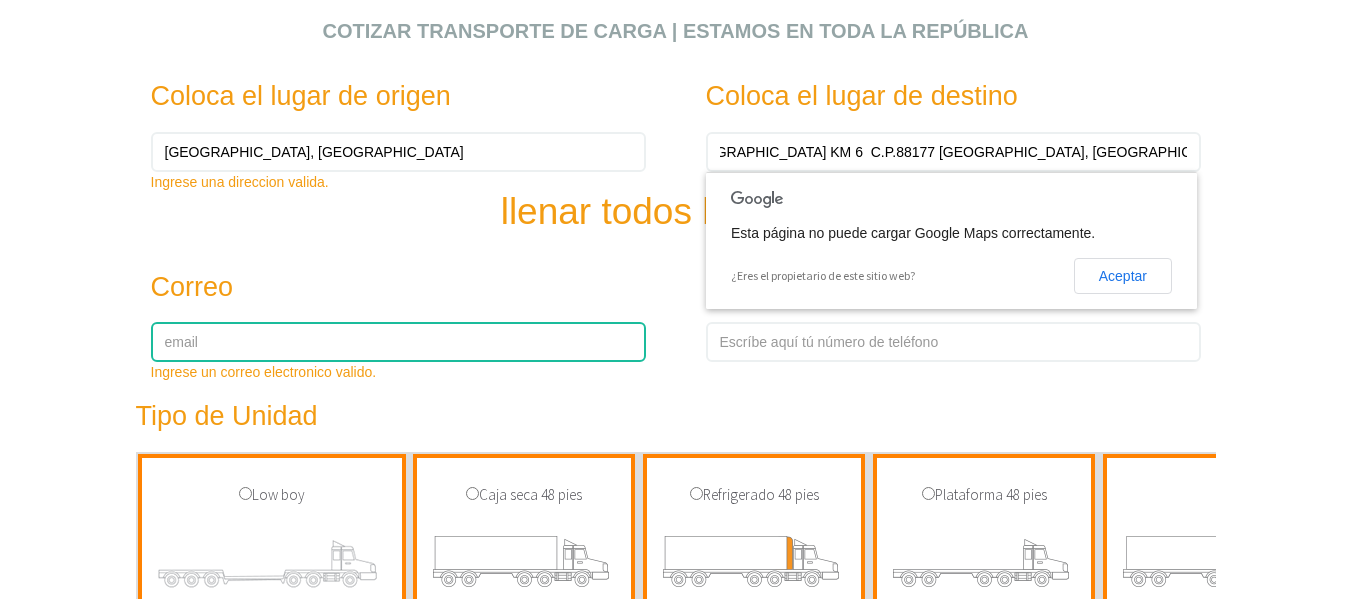 click at bounding box center [398, 342] 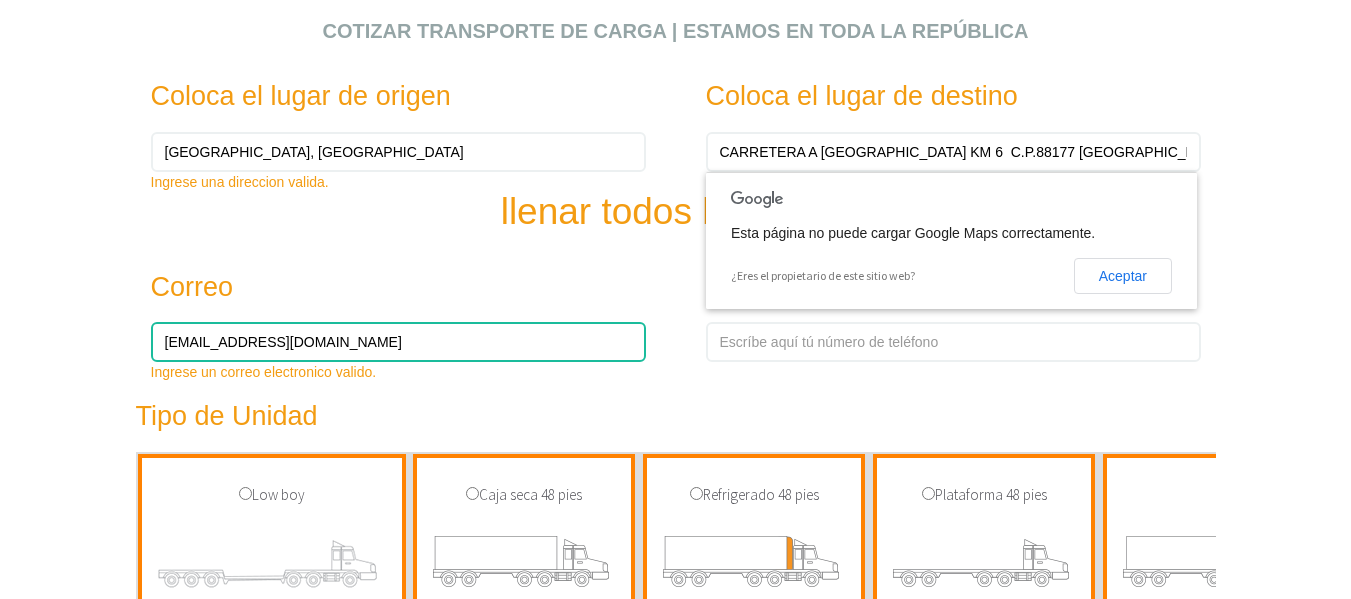 type on "[EMAIL_ADDRESS][DOMAIN_NAME]" 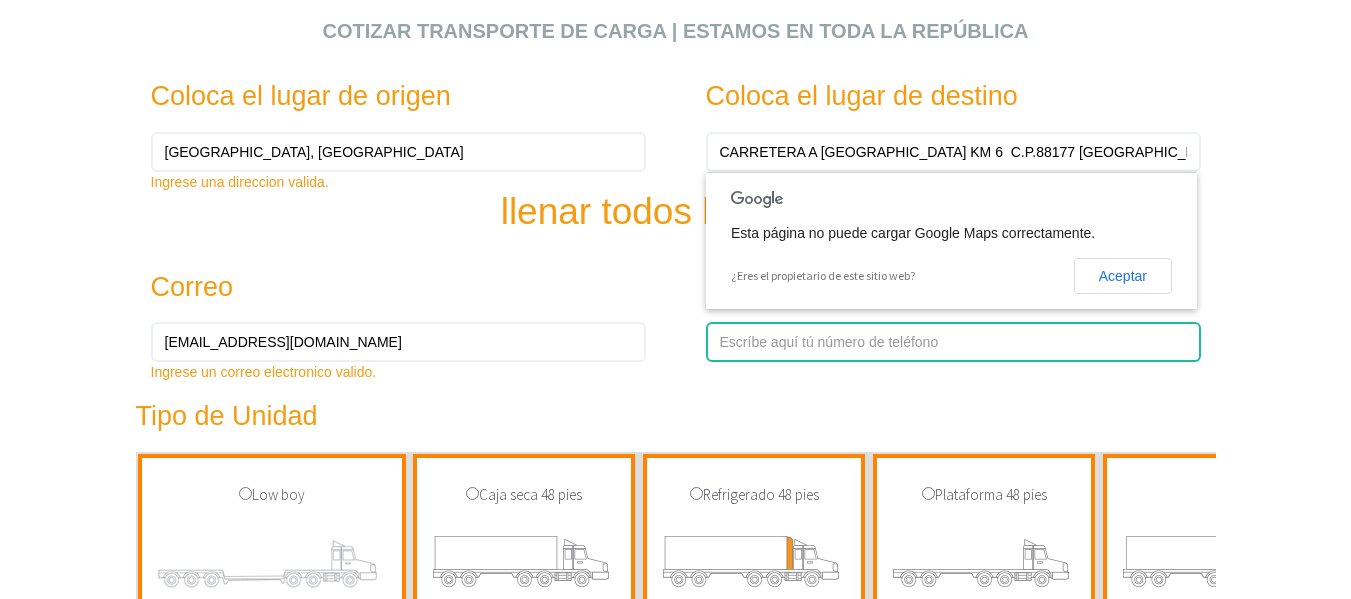 click at bounding box center (953, 342) 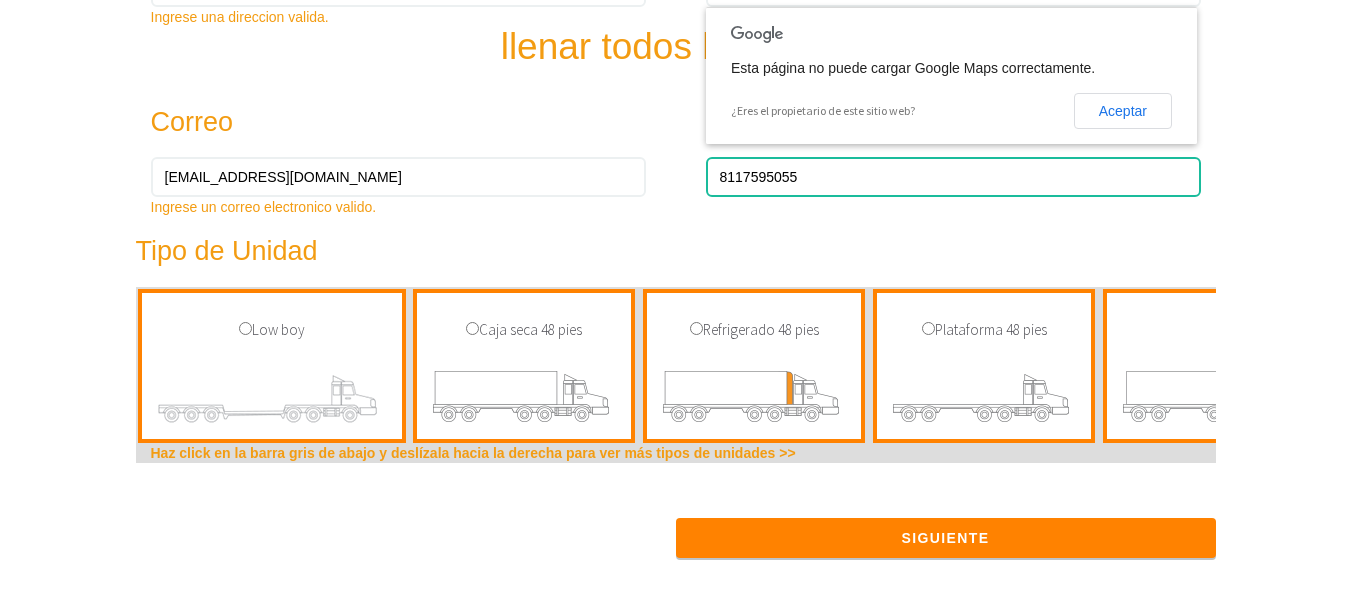 scroll, scrollTop: 902, scrollLeft: 0, axis: vertical 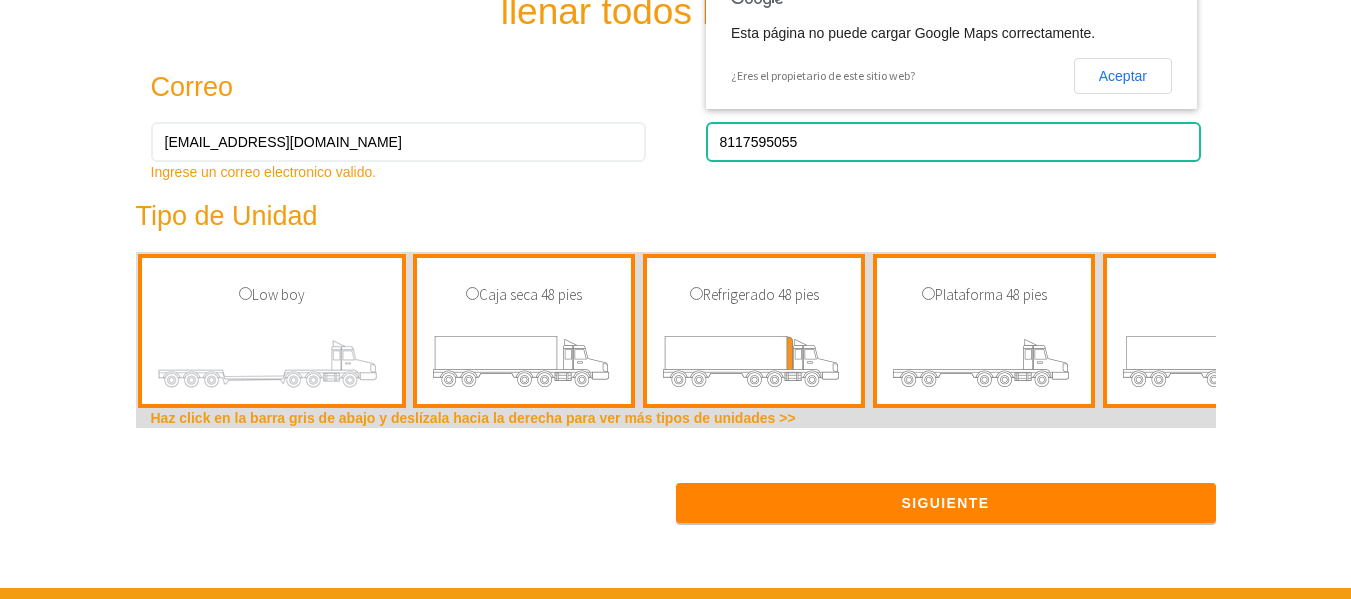 type on "8117595055" 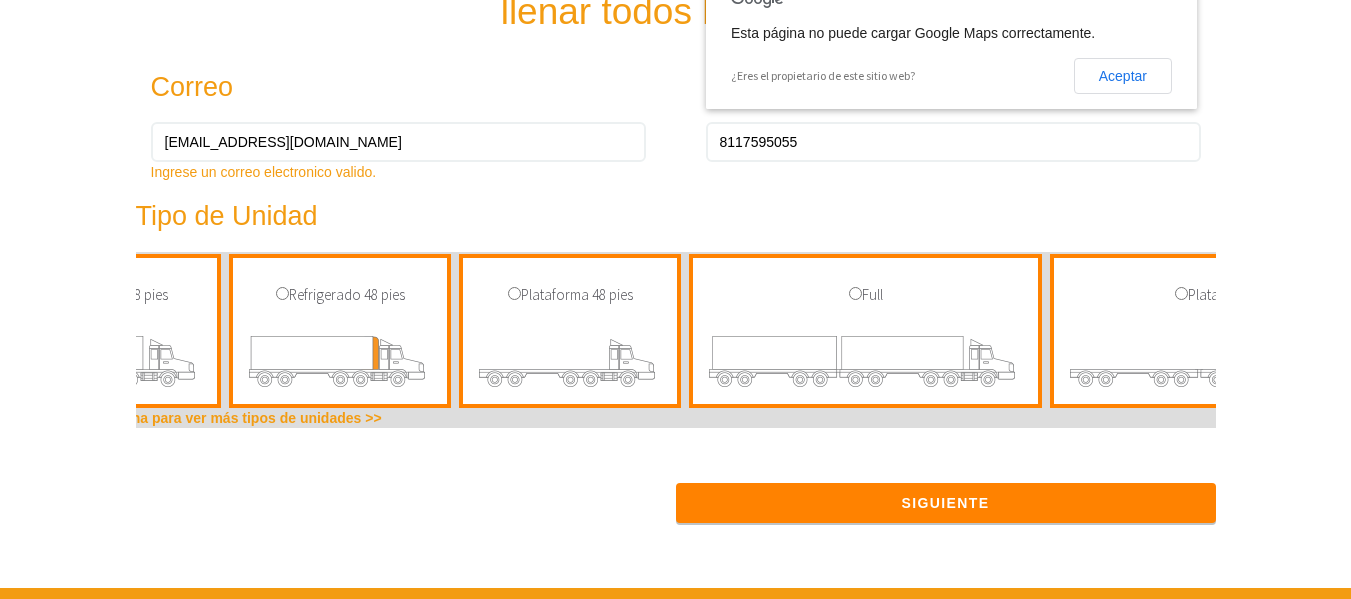 scroll, scrollTop: 0, scrollLeft: 450, axis: horizontal 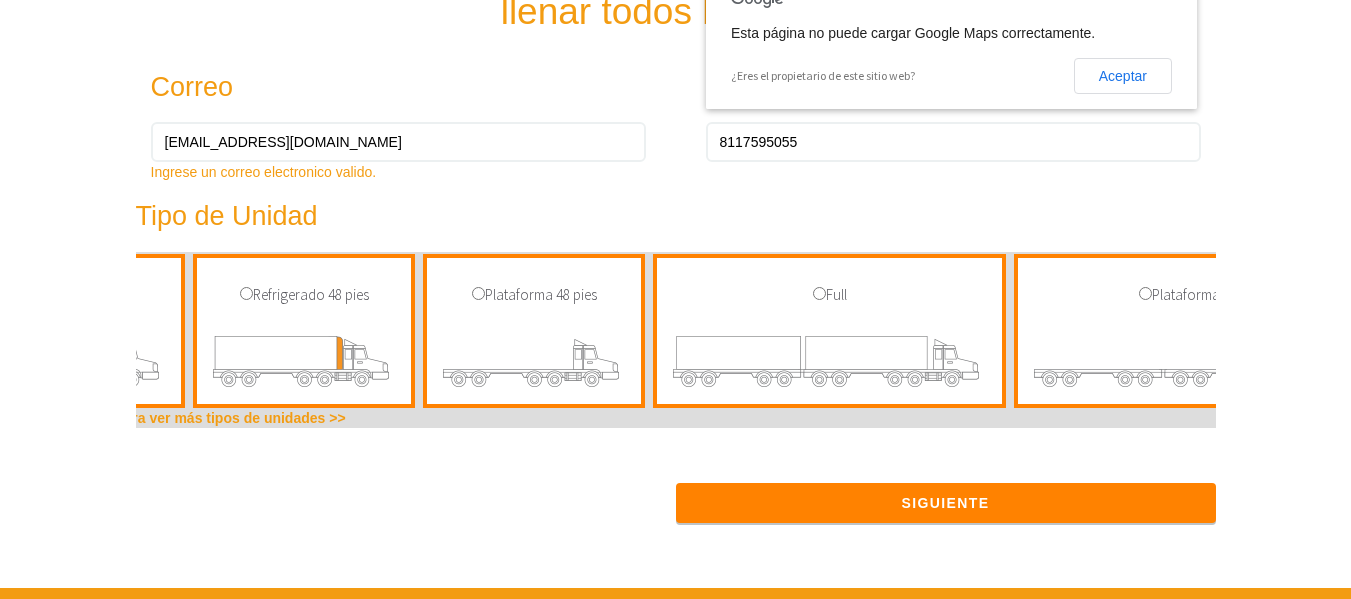 click at bounding box center [829, 365] 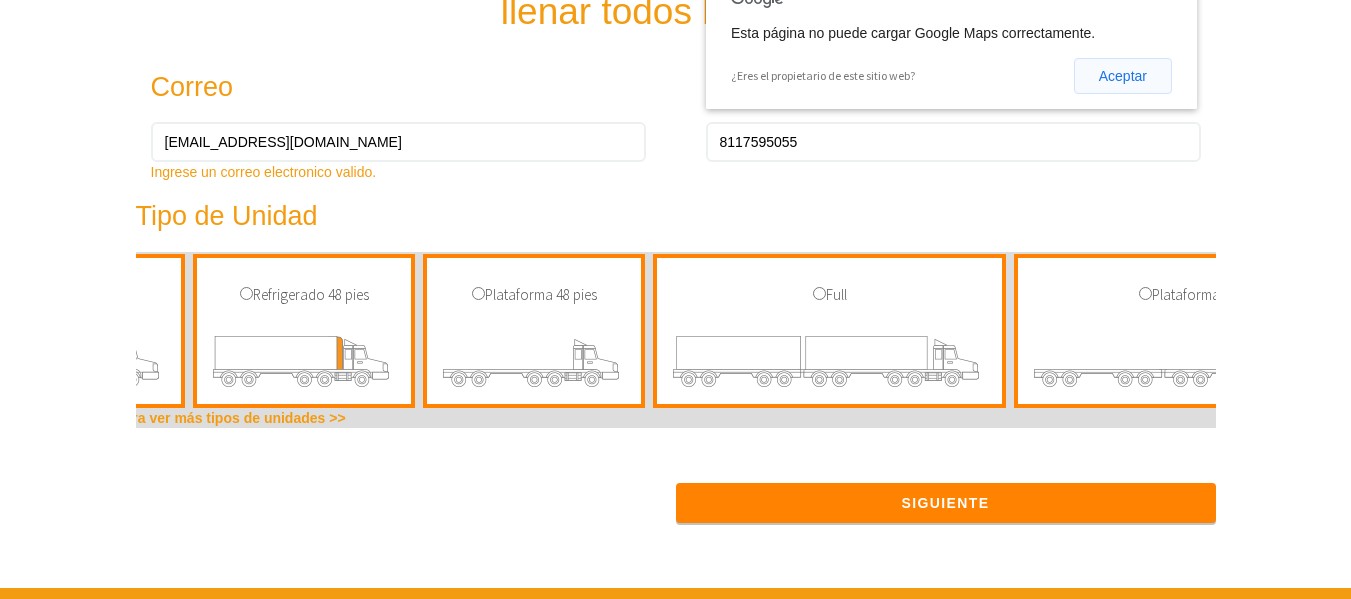 click on "Aceptar" at bounding box center [1123, 76] 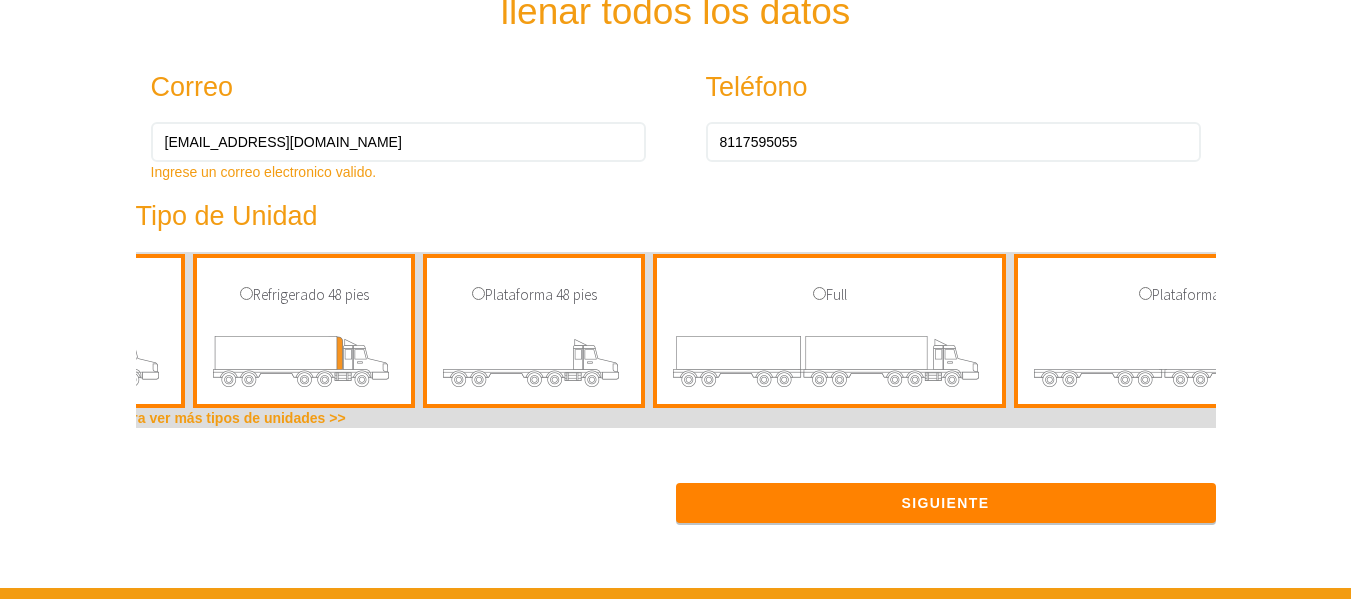 click on "Full" at bounding box center [829, 278] 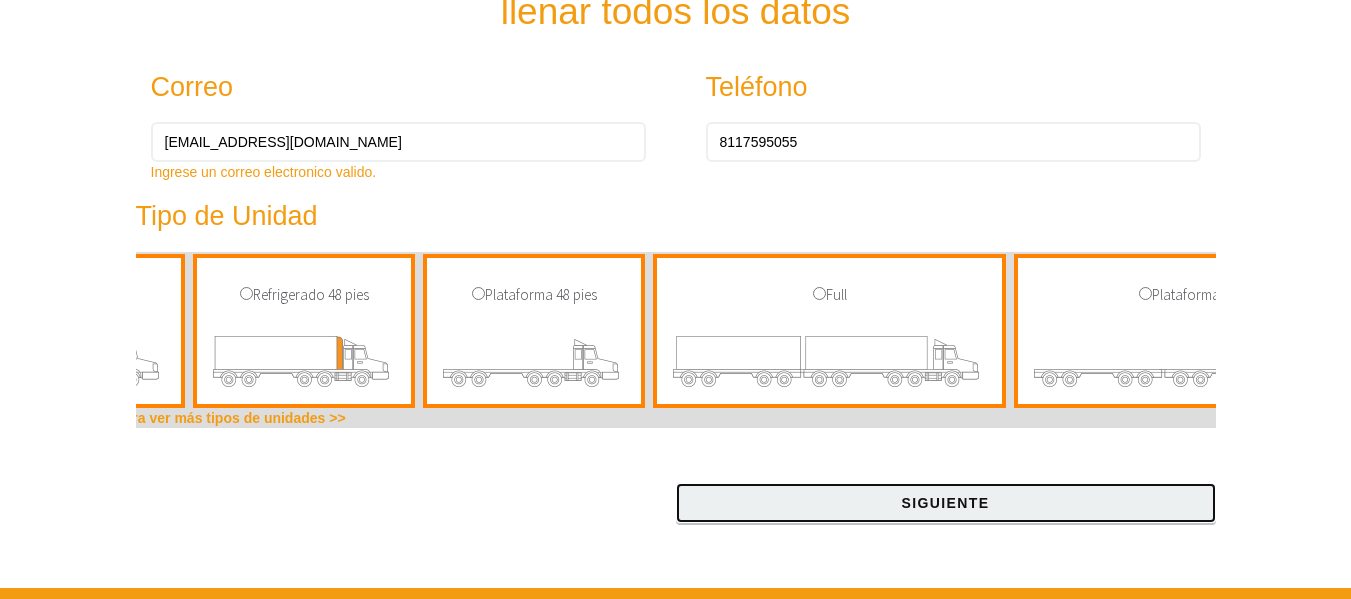 click on "Siguiente" at bounding box center (946, 503) 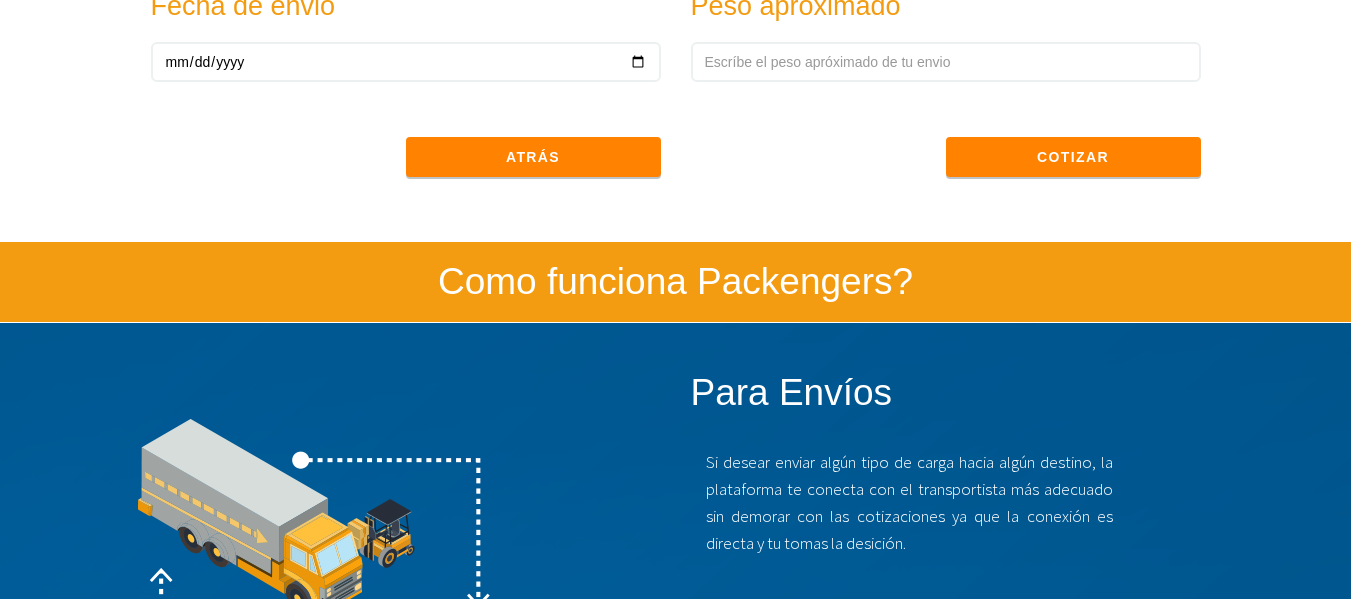 scroll, scrollTop: 722, scrollLeft: 0, axis: vertical 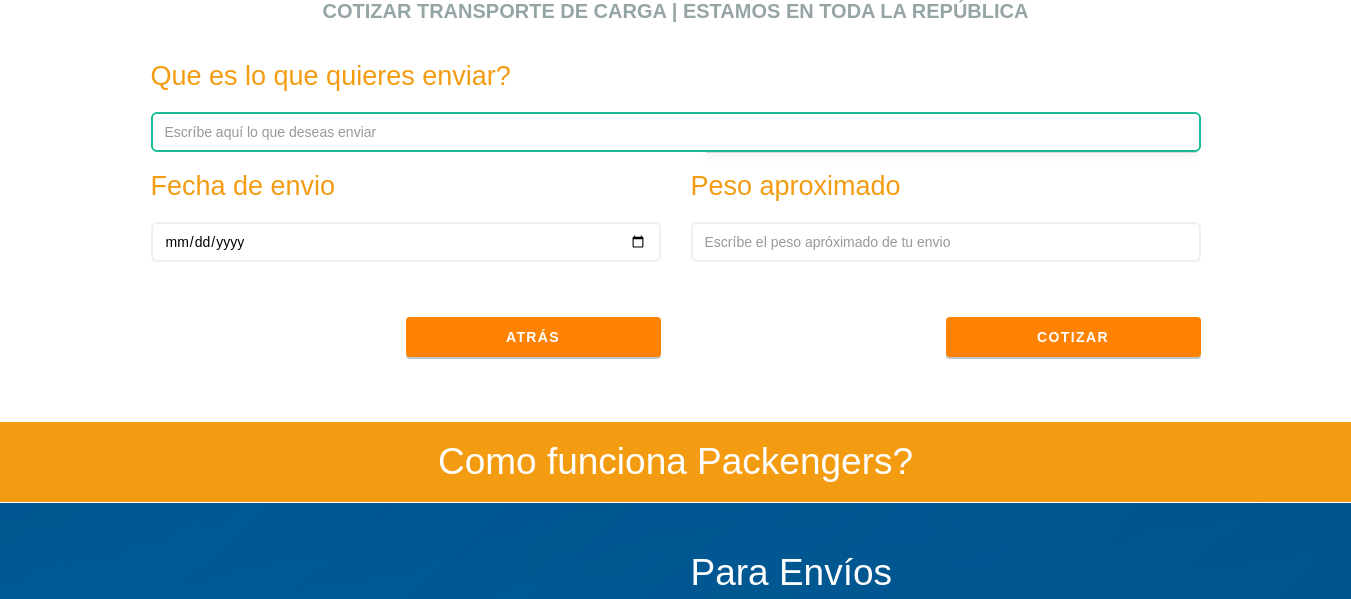 click at bounding box center [676, 132] 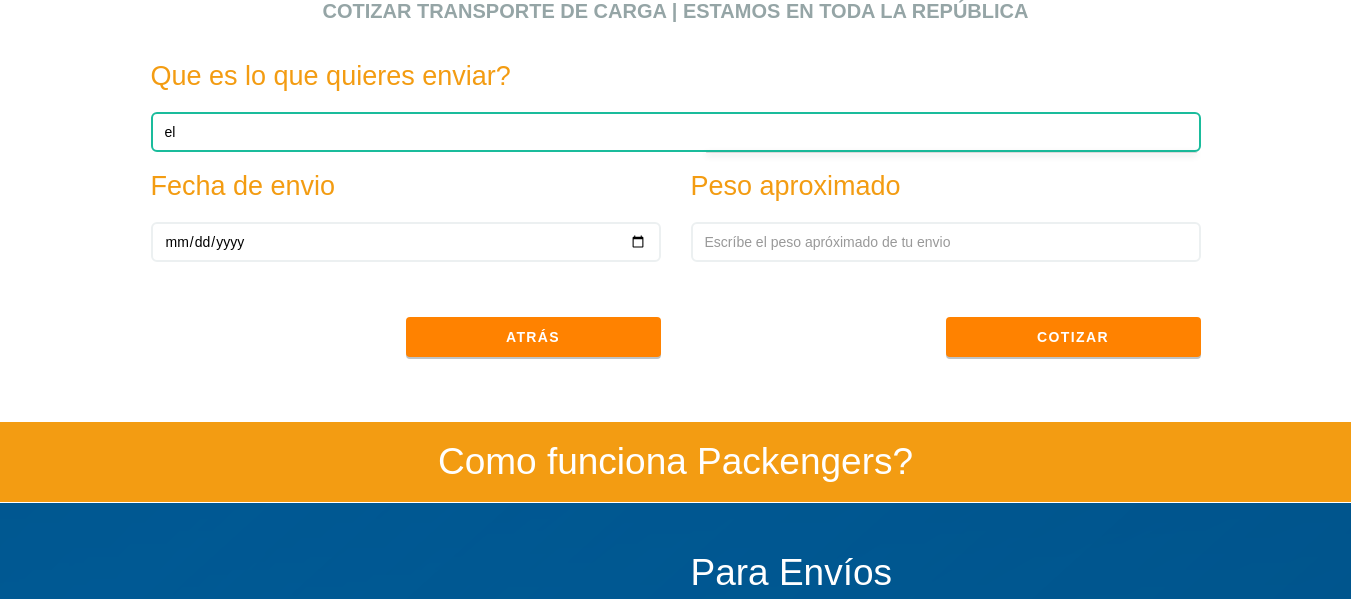 type on "e" 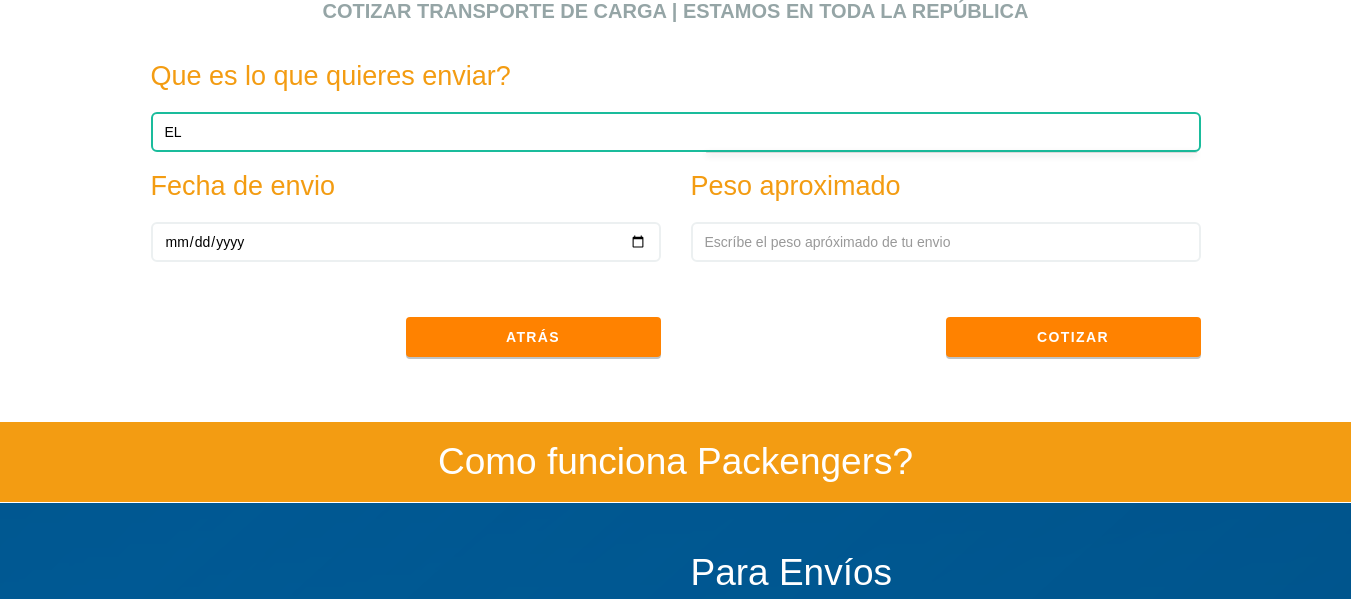 type on "E" 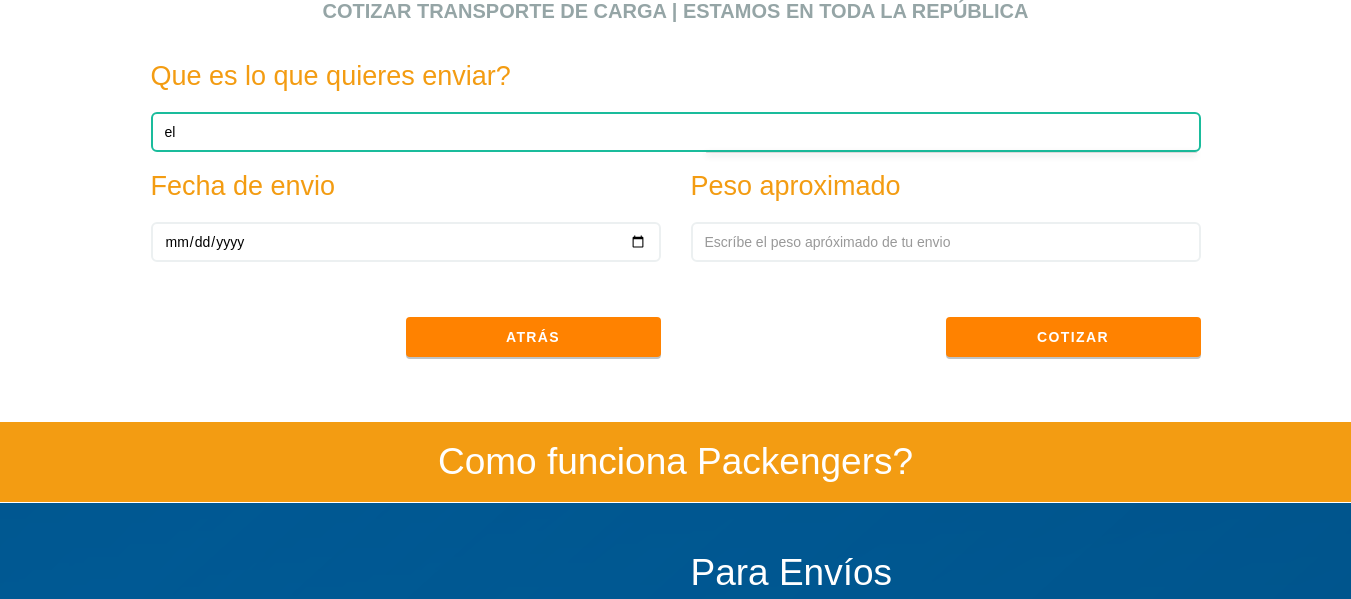 type on "e" 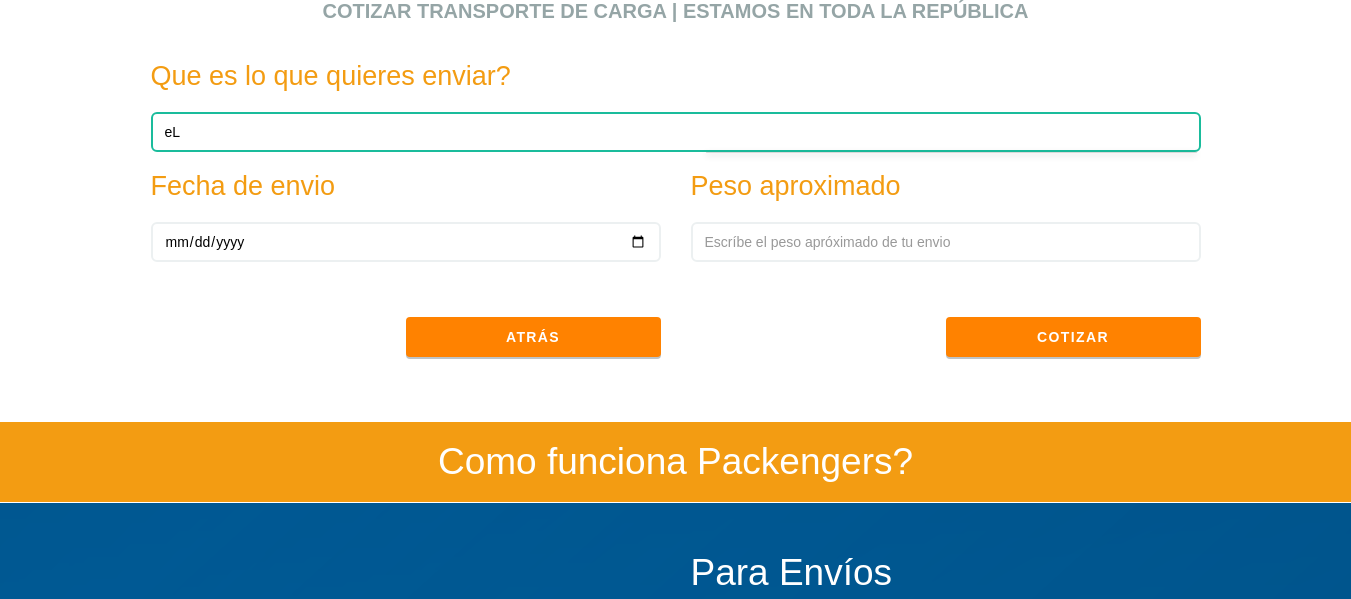 type on "e" 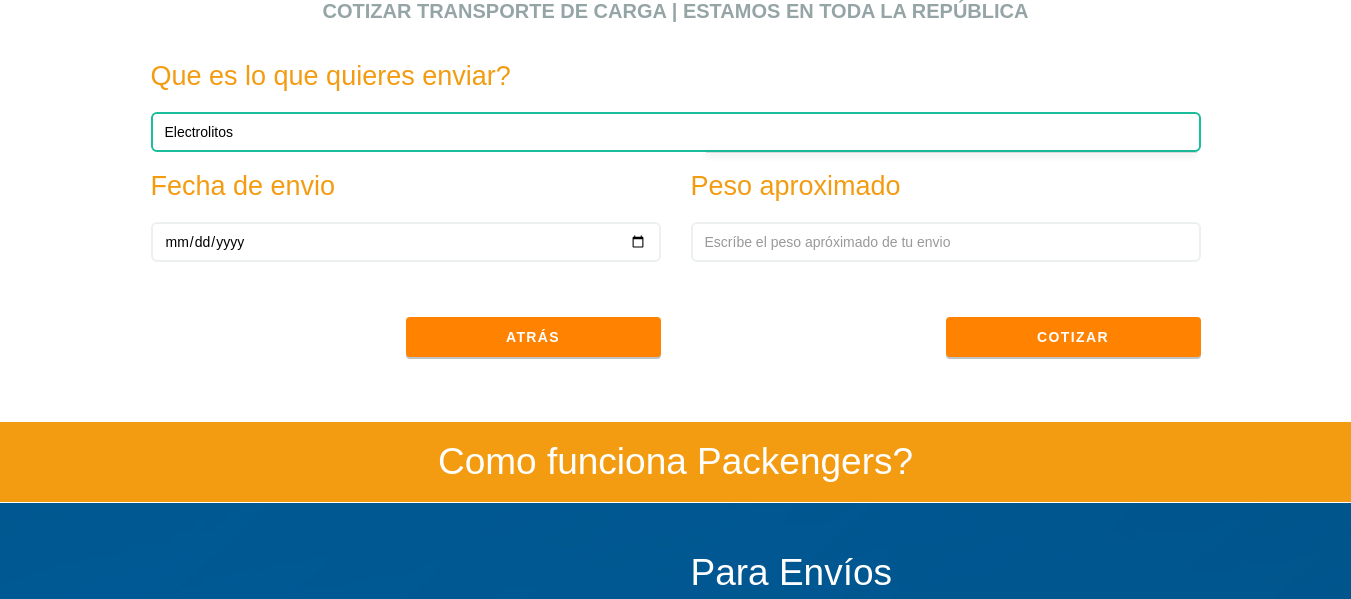 type on "Electrolitos" 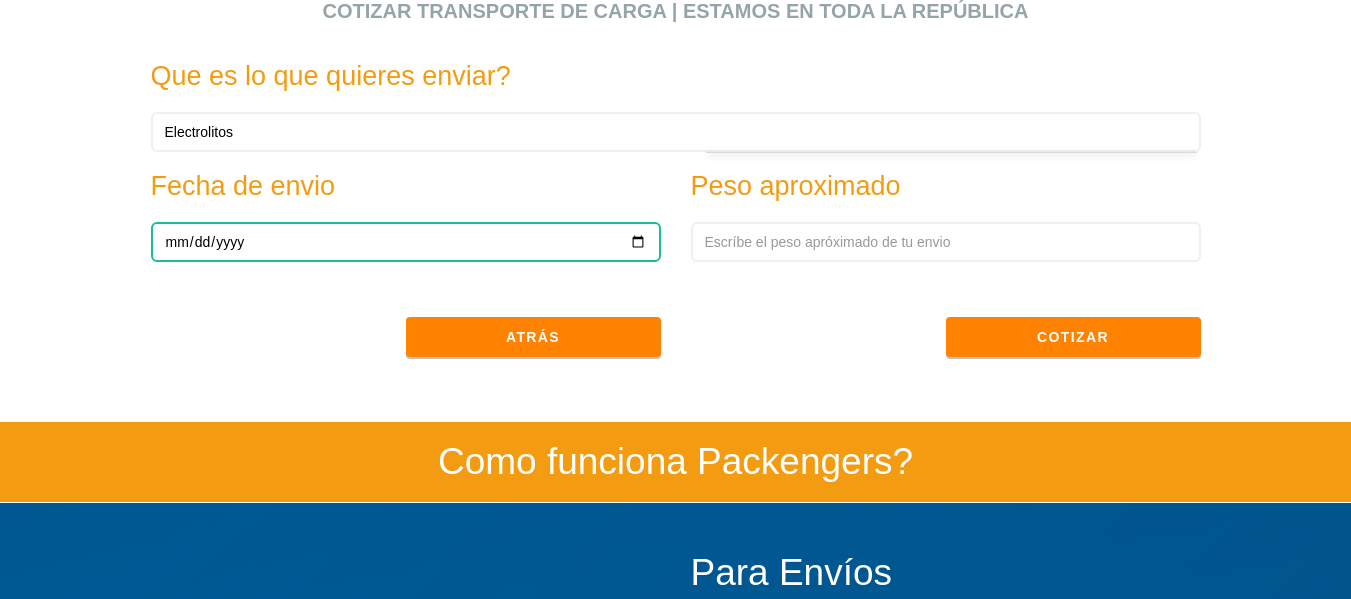 click at bounding box center (406, 242) 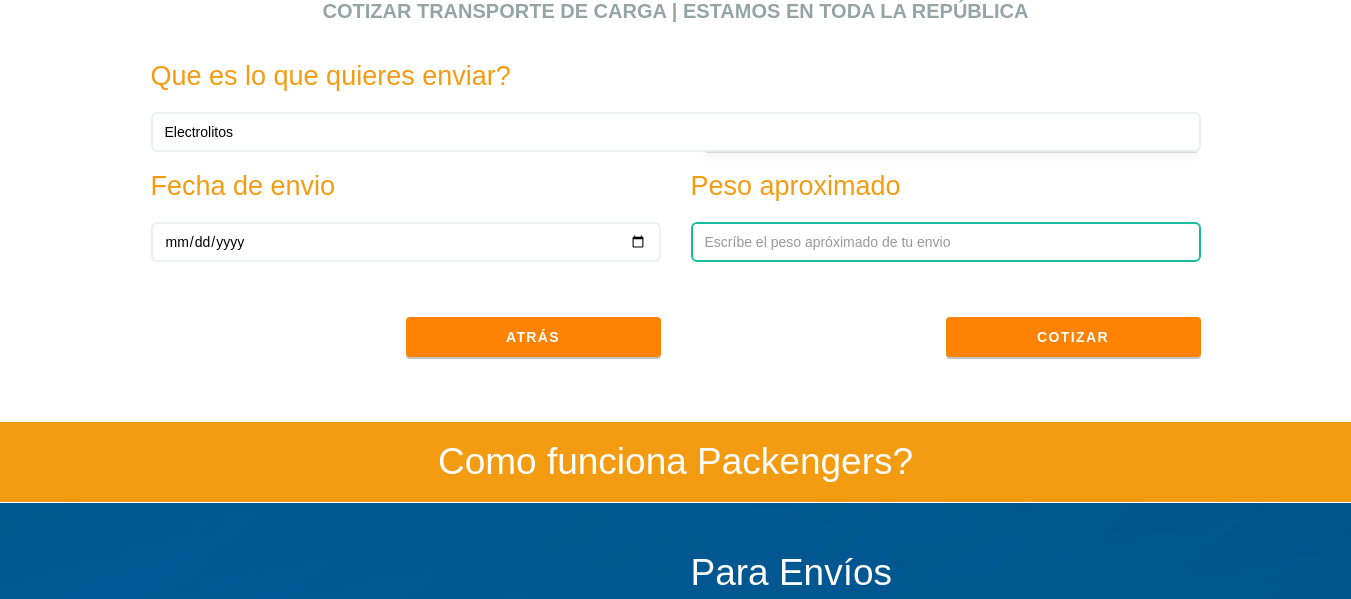 click at bounding box center (946, 242) 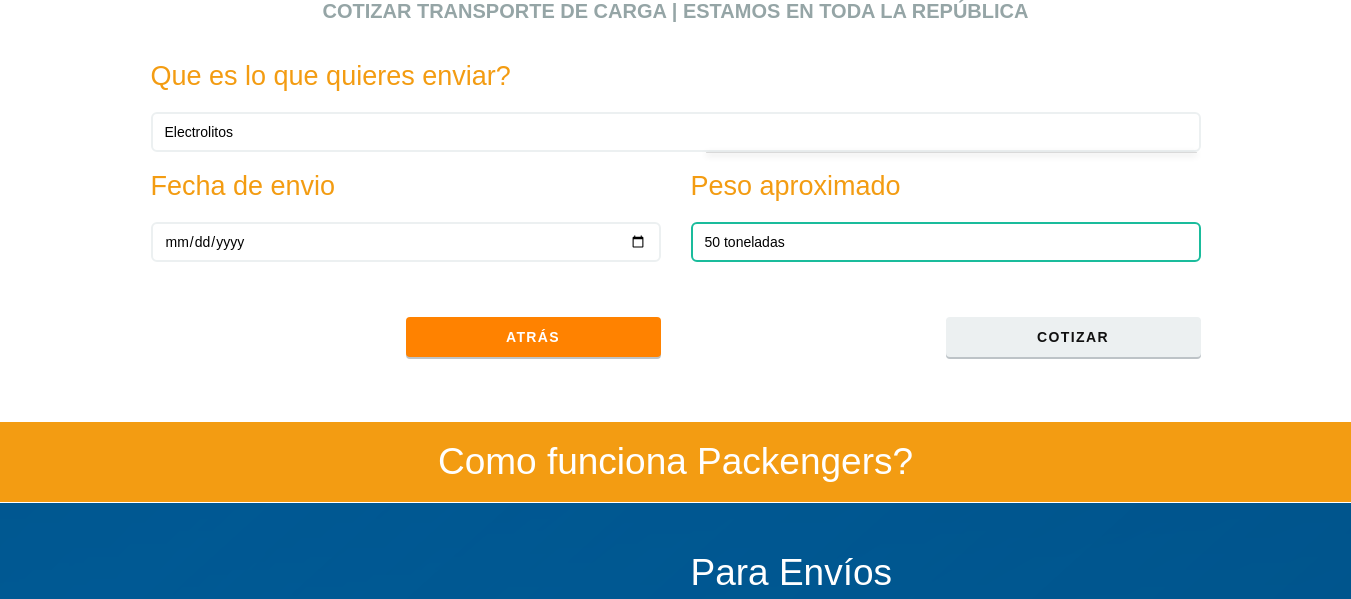 type on "50 toneladas" 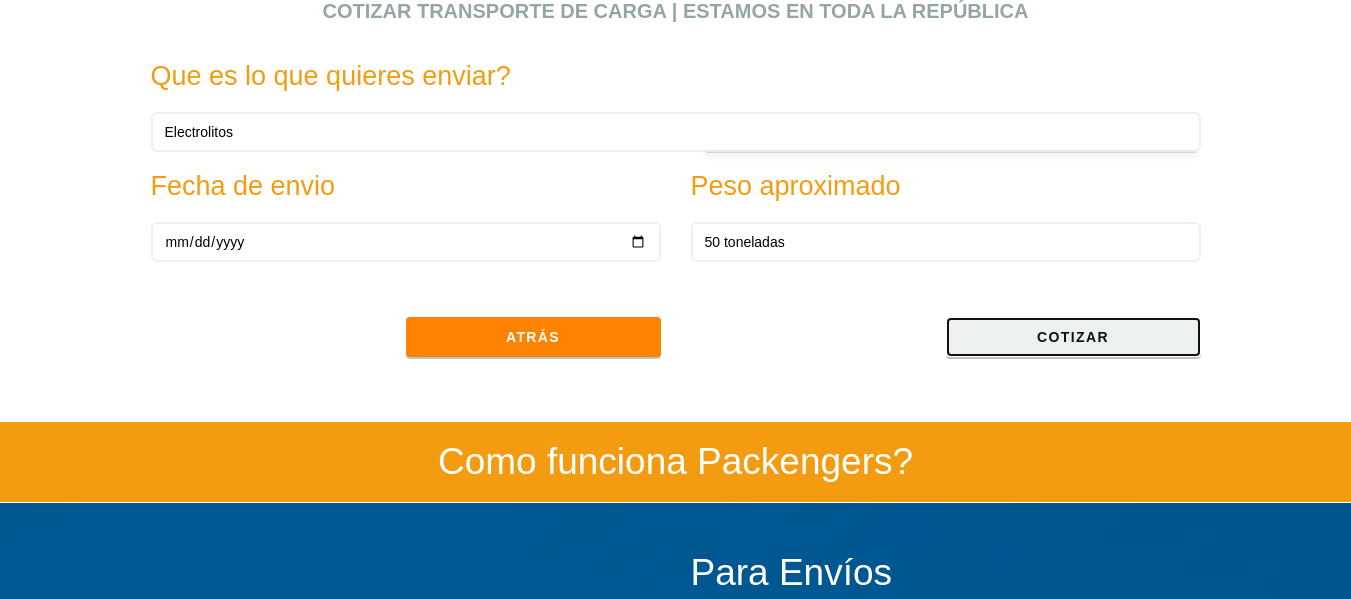 click on "Cotizar" at bounding box center [1073, 337] 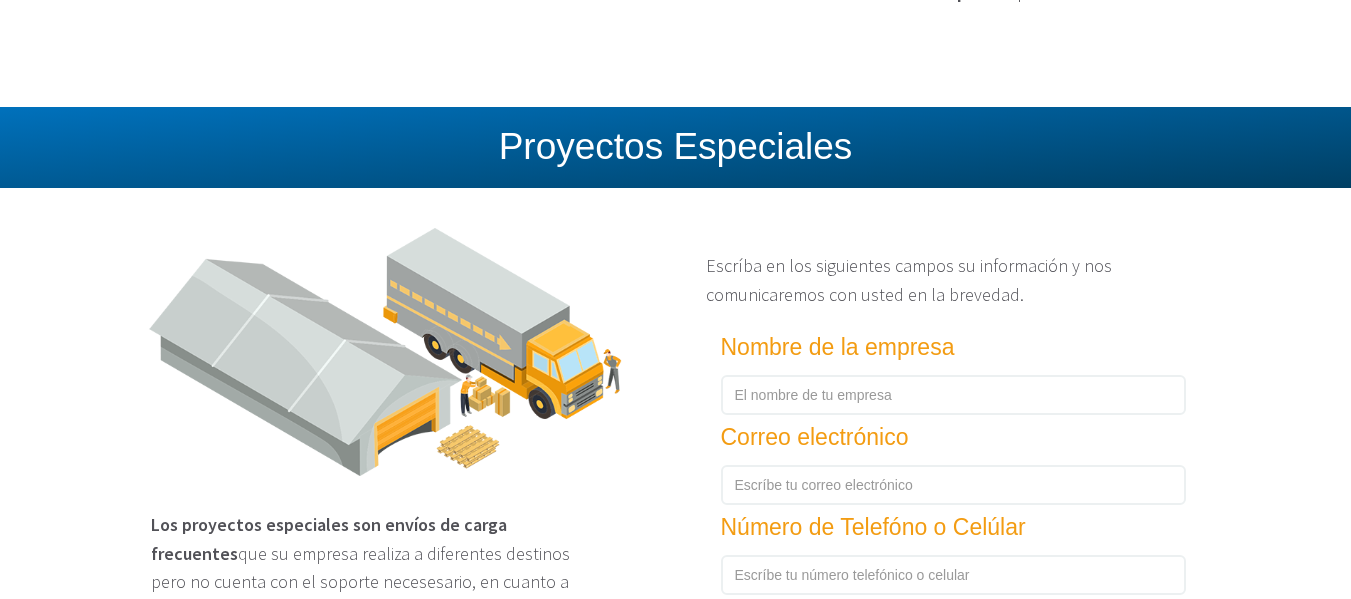scroll, scrollTop: 1927, scrollLeft: 0, axis: vertical 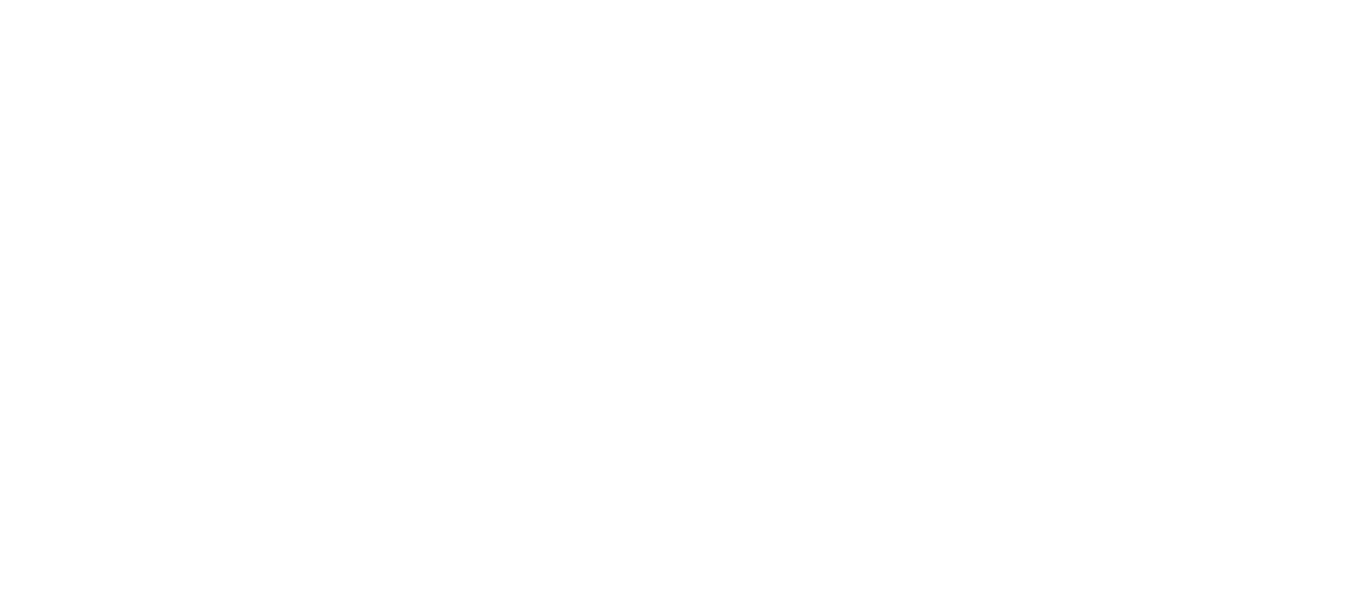 click at bounding box center [683, 4] 